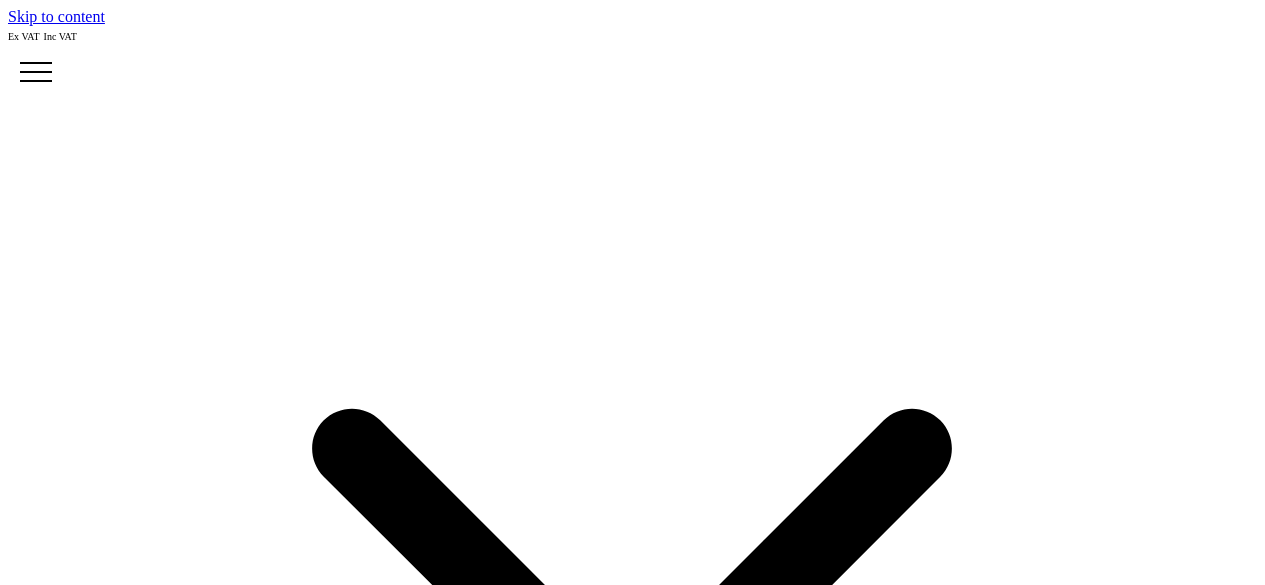 scroll, scrollTop: 0, scrollLeft: 0, axis: both 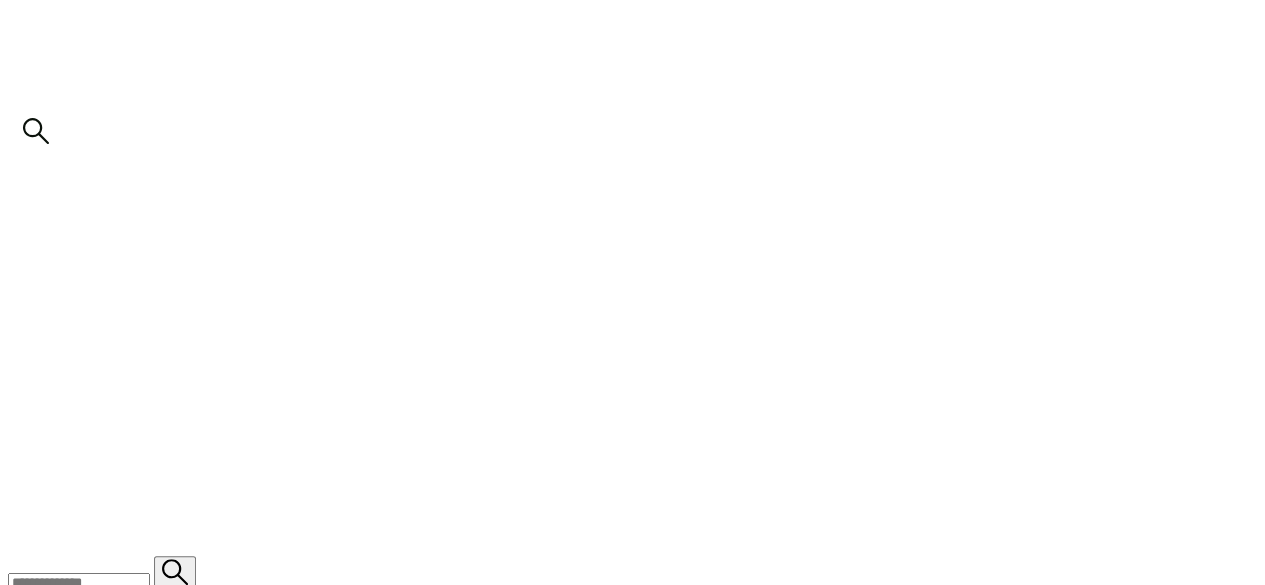 click on "**********" at bounding box center [632, 19147] 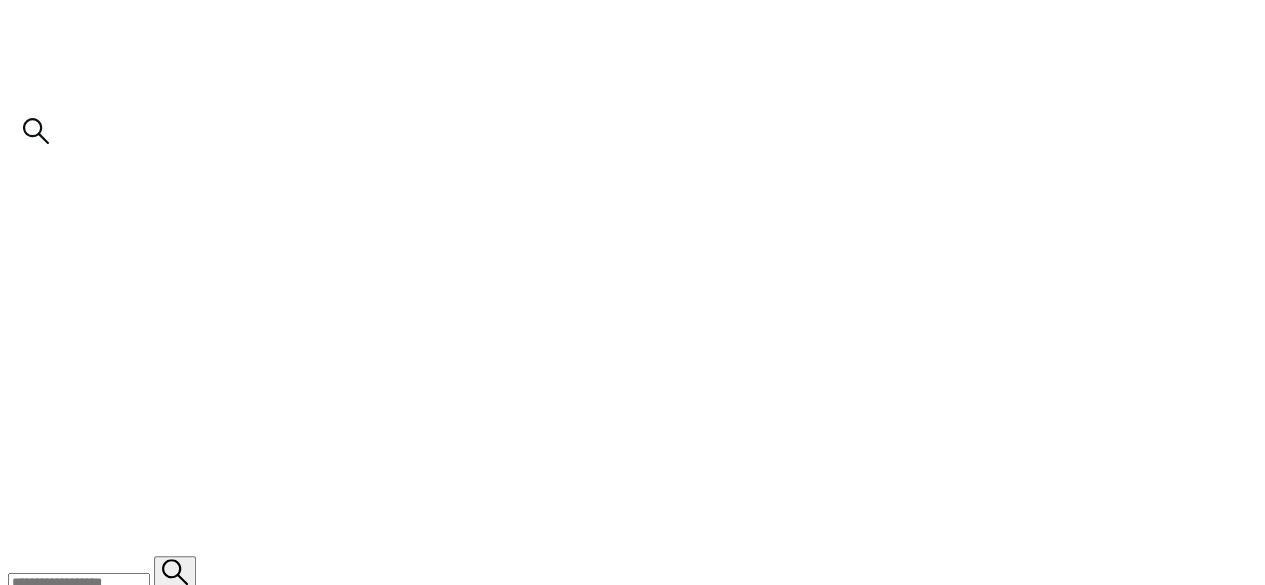 click at bounding box center [48, 19082] 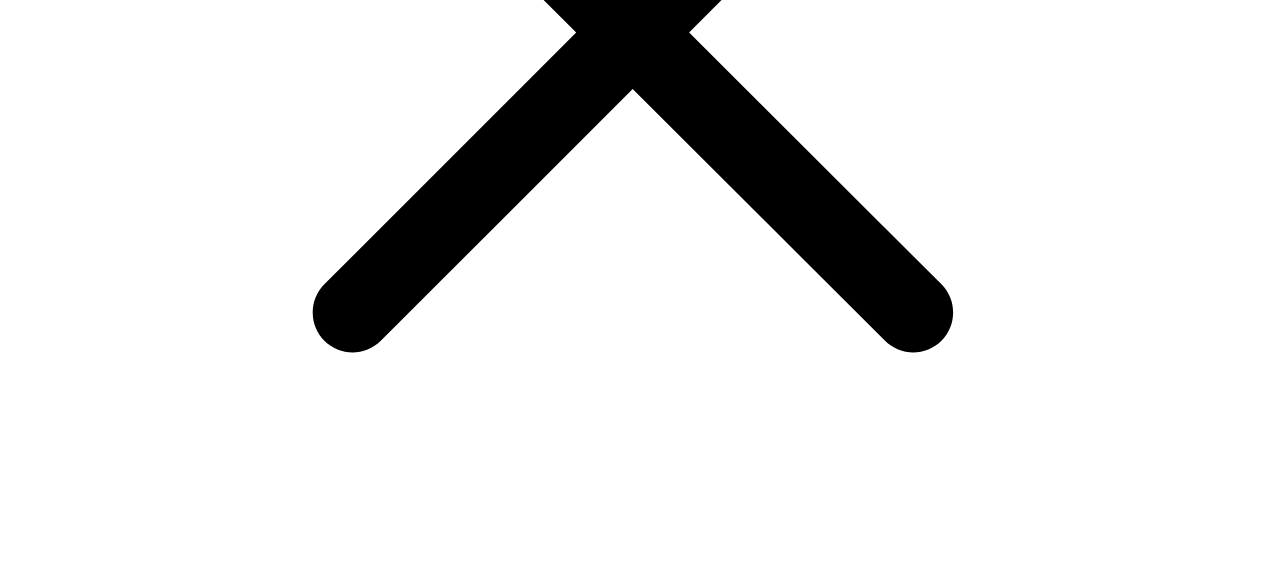 scroll, scrollTop: 700, scrollLeft: 0, axis: vertical 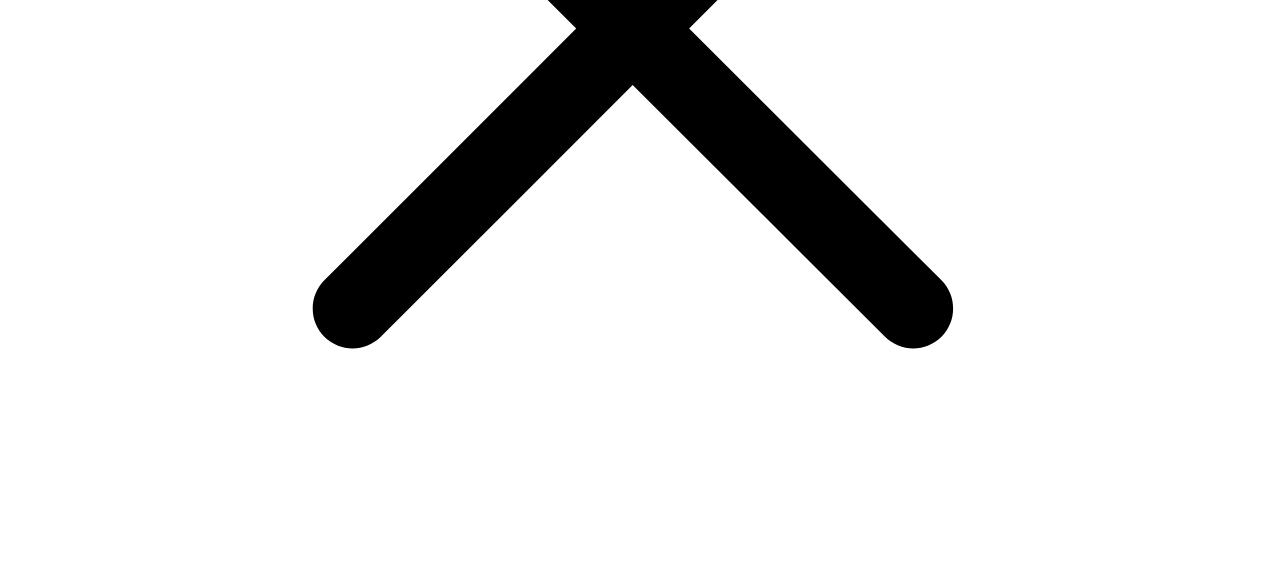 click on "Fruit of the Loom" at bounding box center [291, 20938] 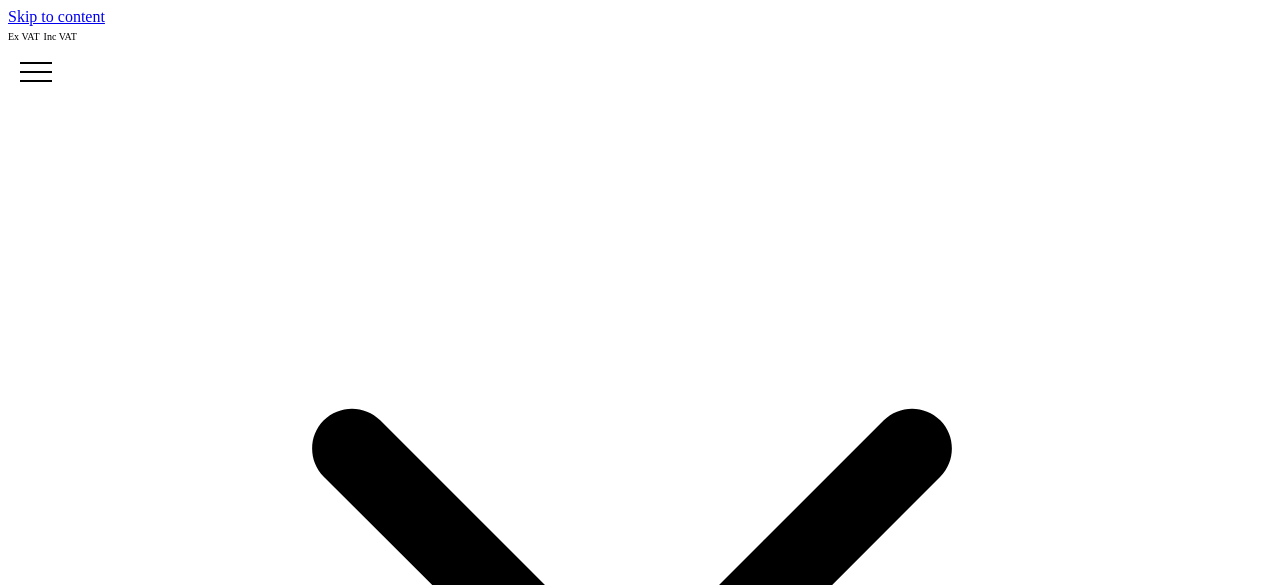 scroll, scrollTop: 215, scrollLeft: 0, axis: vertical 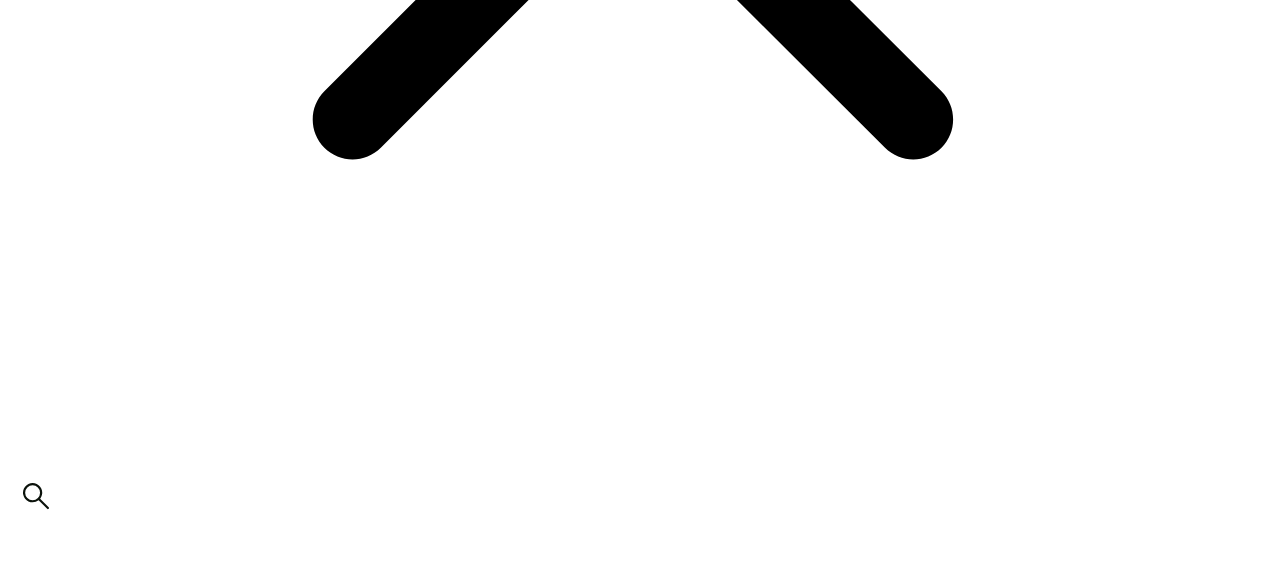 click at bounding box center (174, 20555) 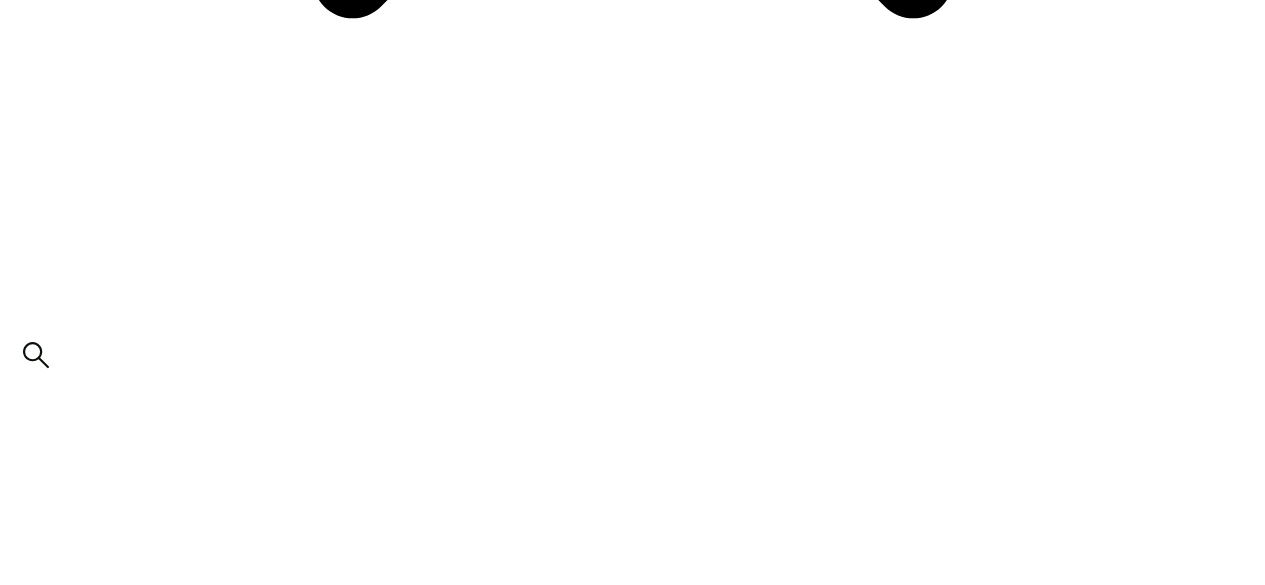 scroll, scrollTop: 1029, scrollLeft: 0, axis: vertical 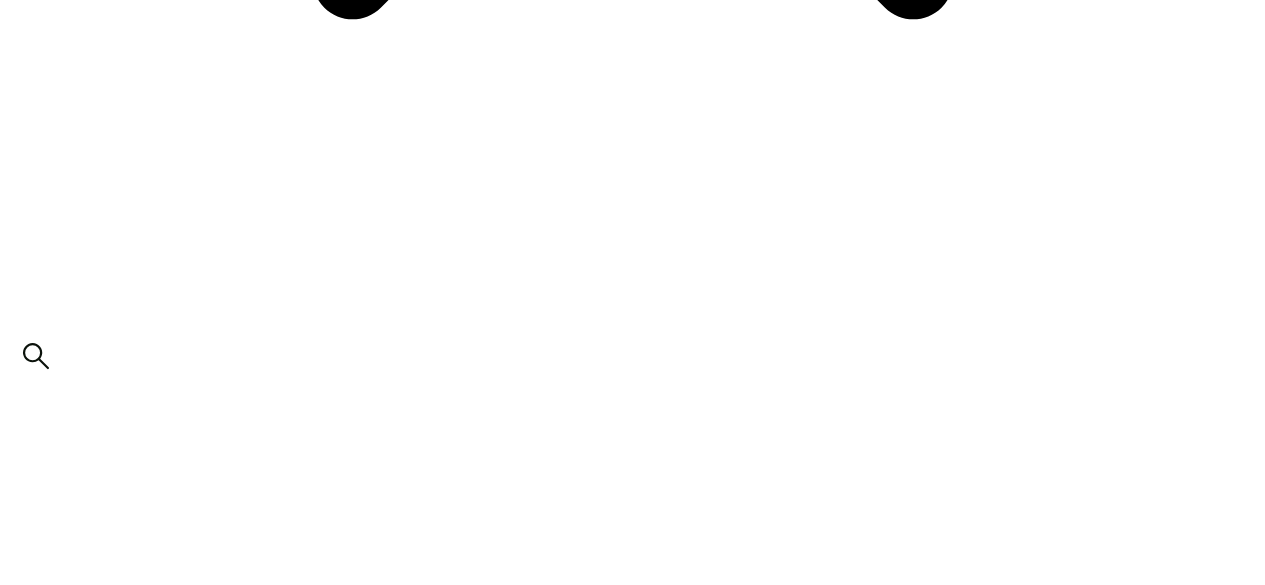 click on "Print Methods" at bounding box center [53, 21725] 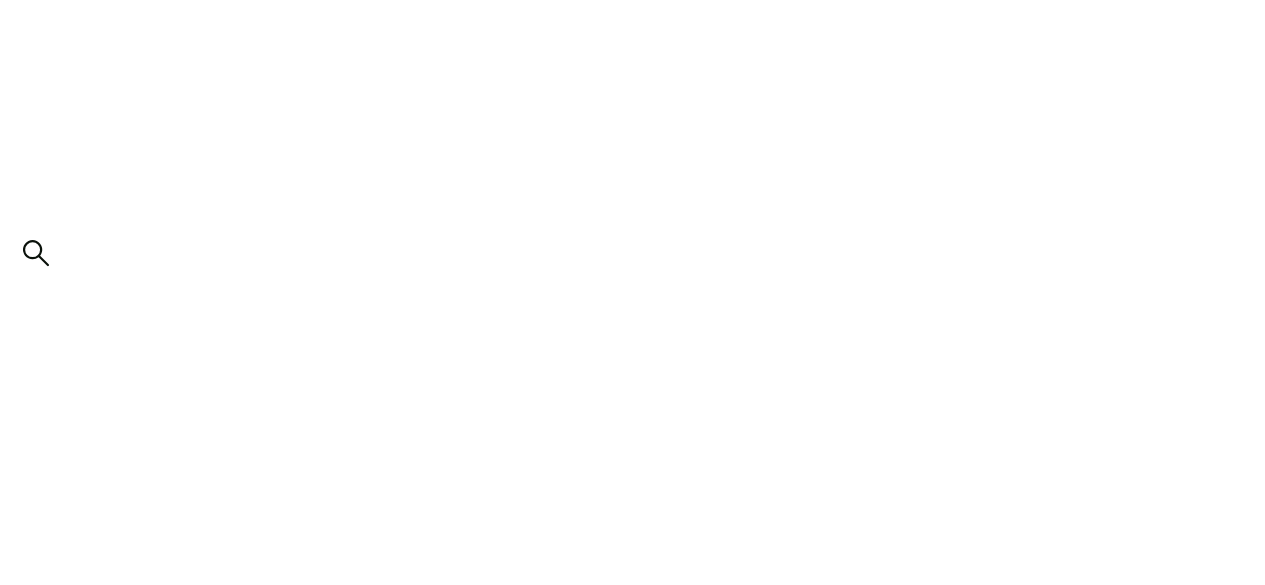 scroll, scrollTop: 1134, scrollLeft: 0, axis: vertical 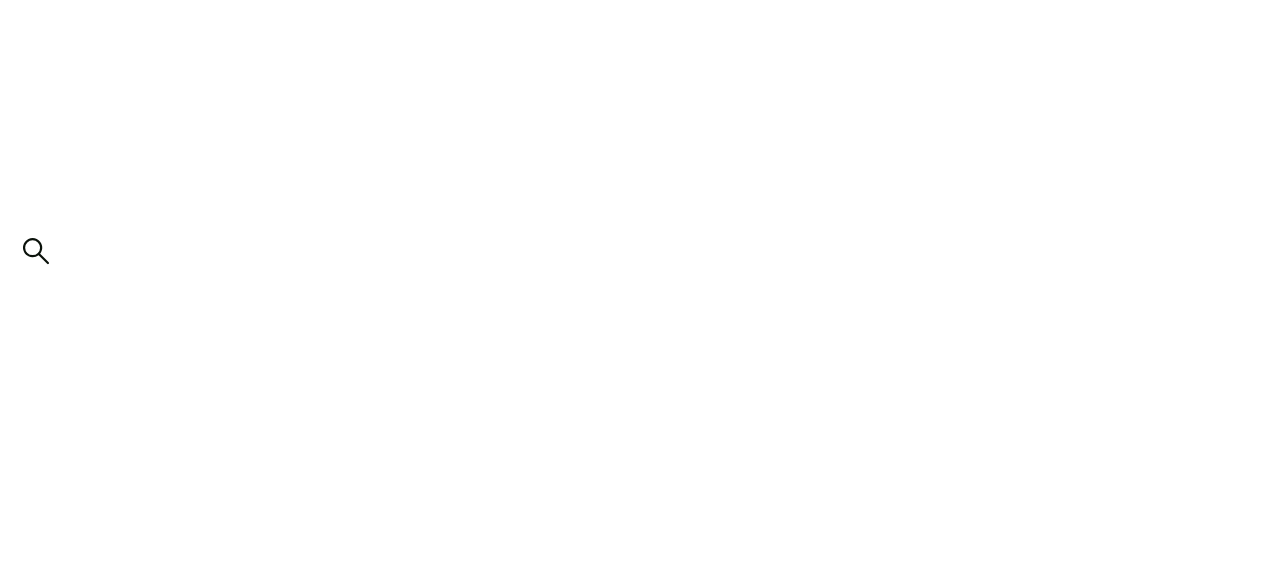 click on "Print Positions" at bounding box center [53, 21620] 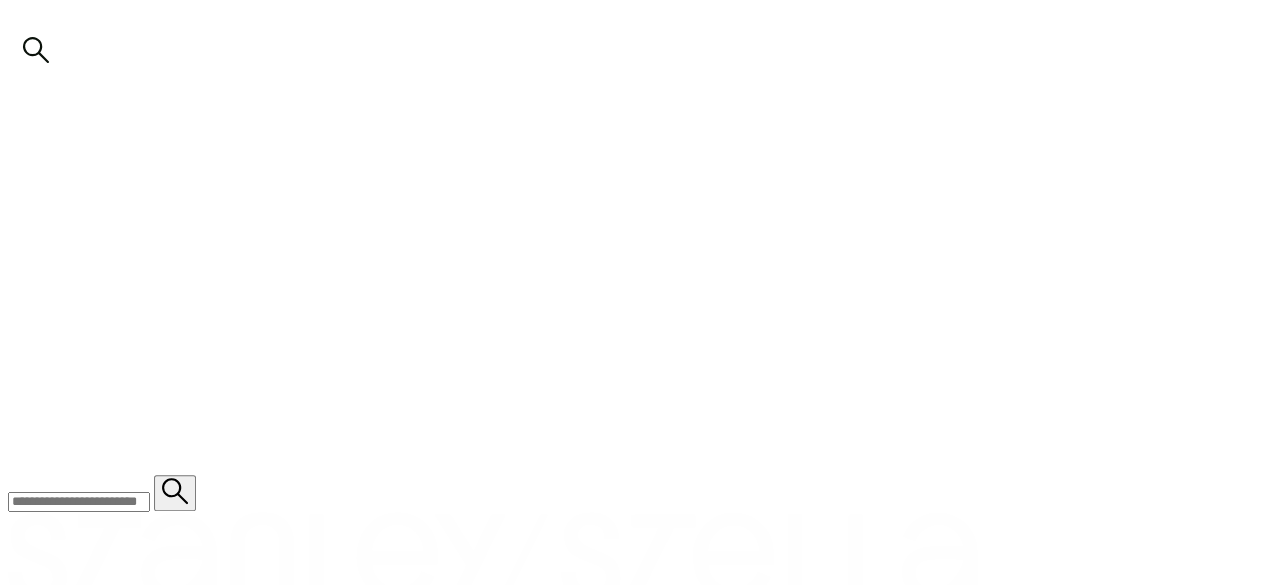 scroll, scrollTop: 1379, scrollLeft: 0, axis: vertical 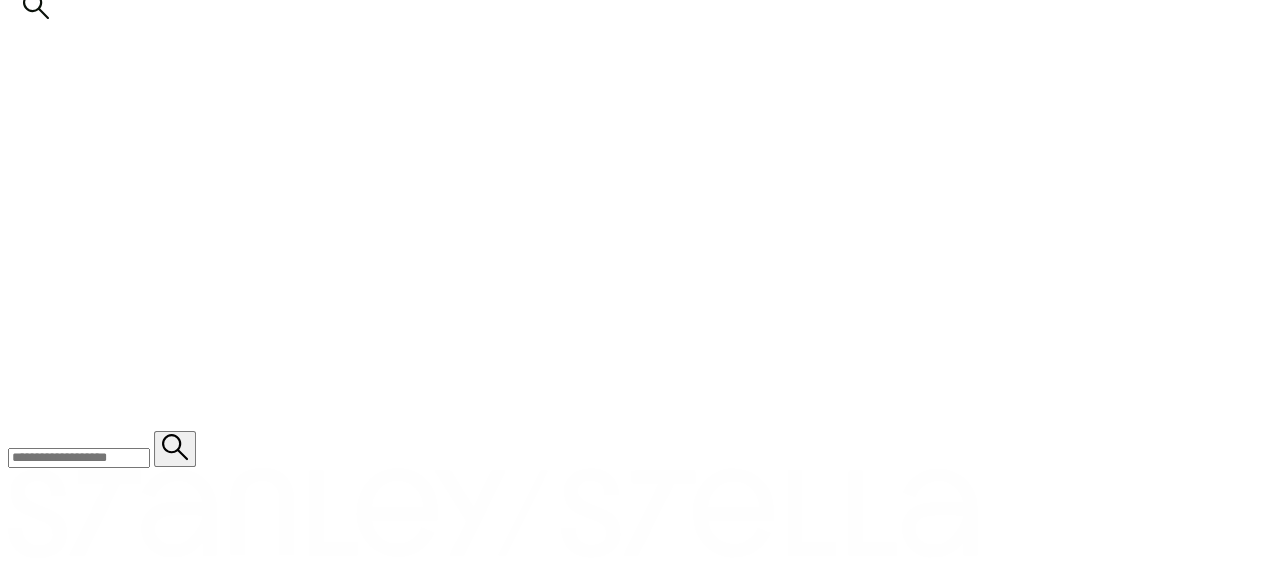 click on "Additional Options" at bounding box center [53, 21375] 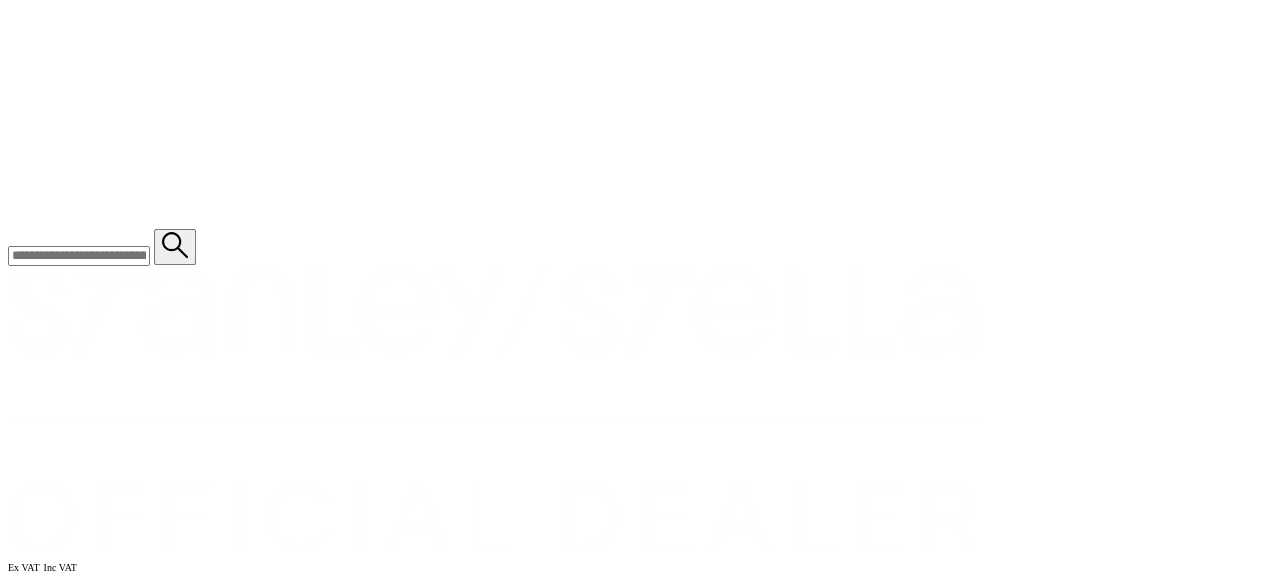 scroll, scrollTop: 1583, scrollLeft: 0, axis: vertical 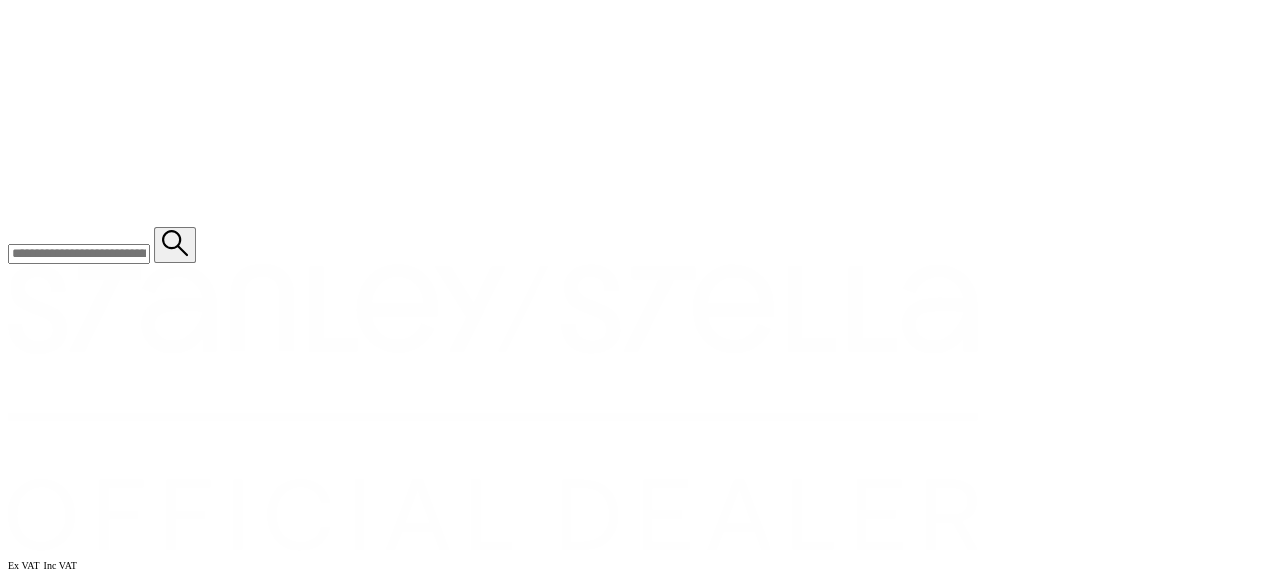 click on "Notes" at bounding box center [53, 21171] 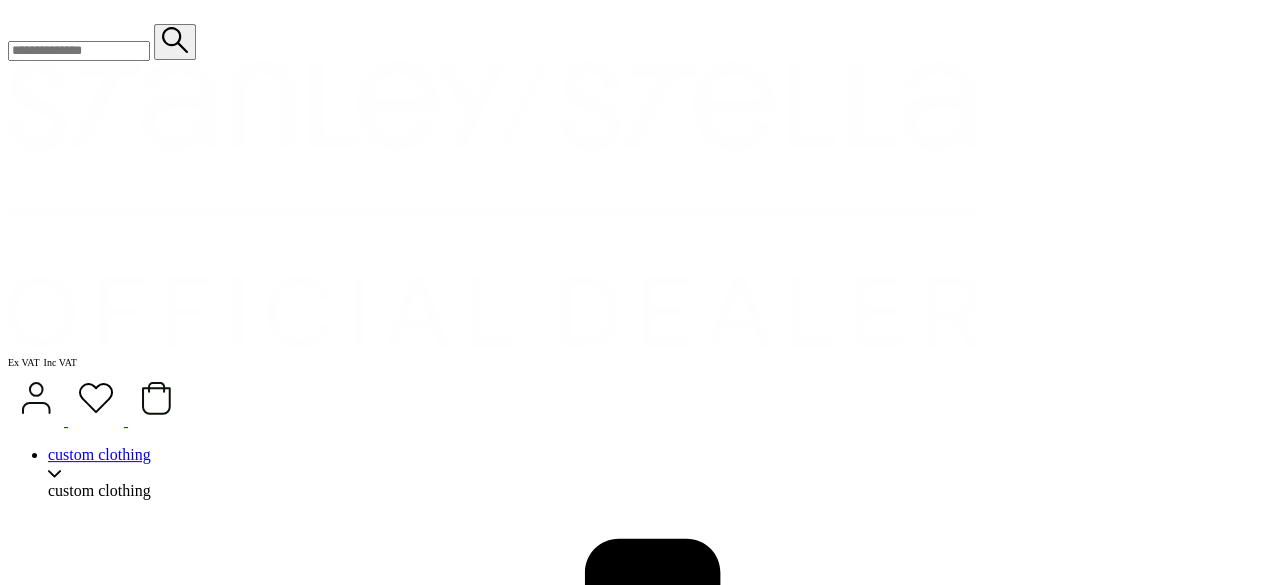 scroll, scrollTop: 1790, scrollLeft: 0, axis: vertical 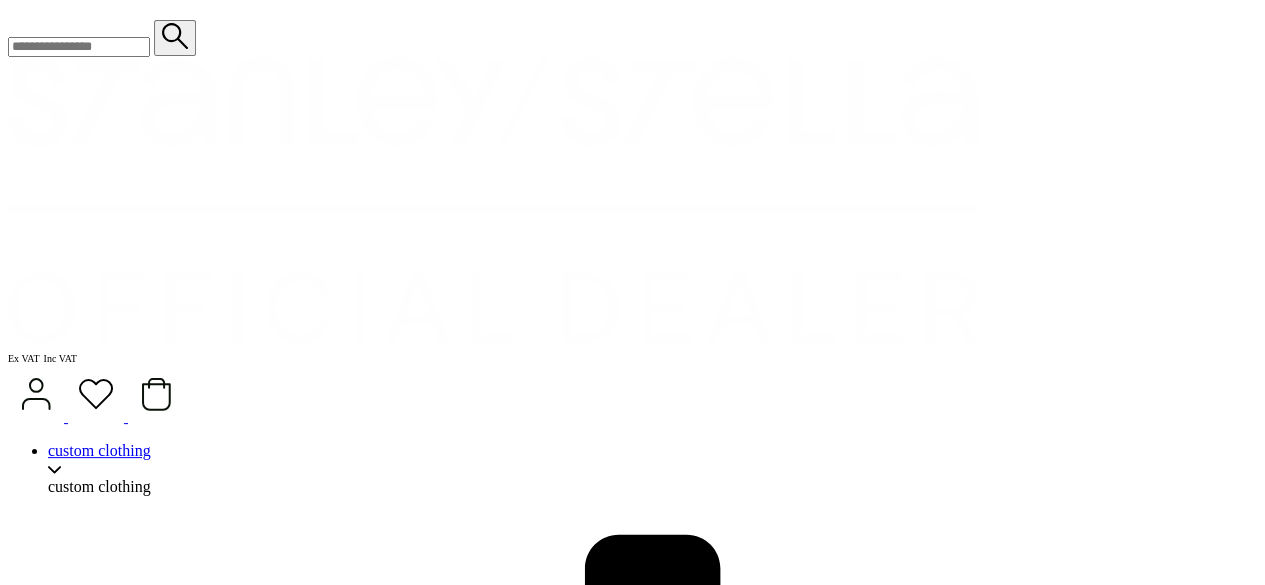 click on "attach artwork / logo" at bounding box center [69, 19674] 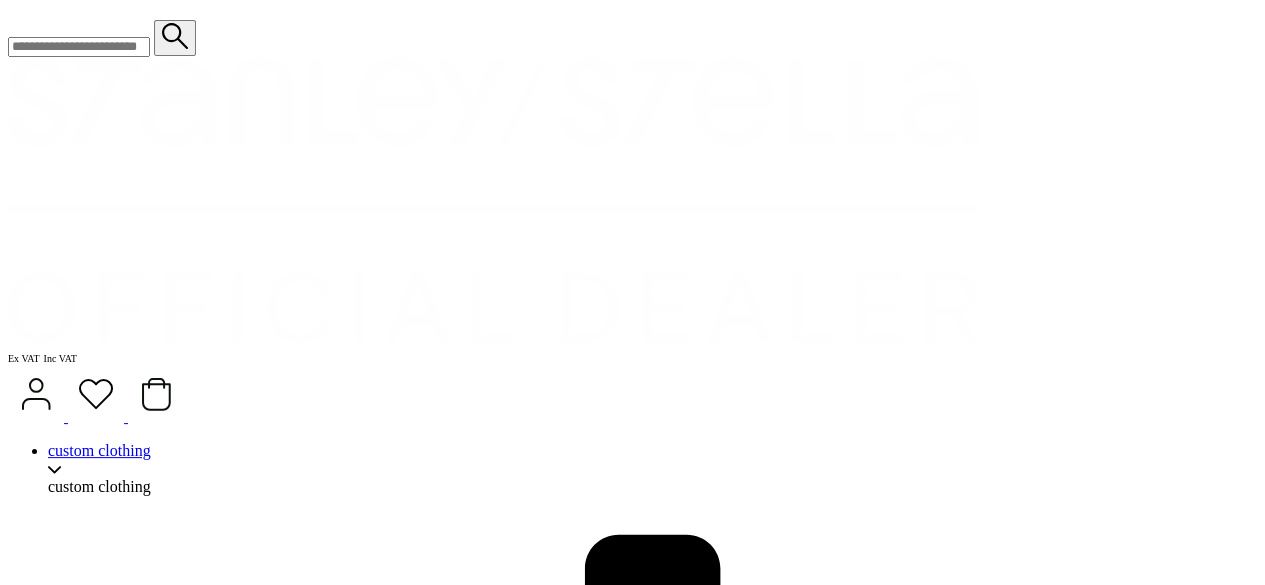 click at bounding box center (121, 21182) 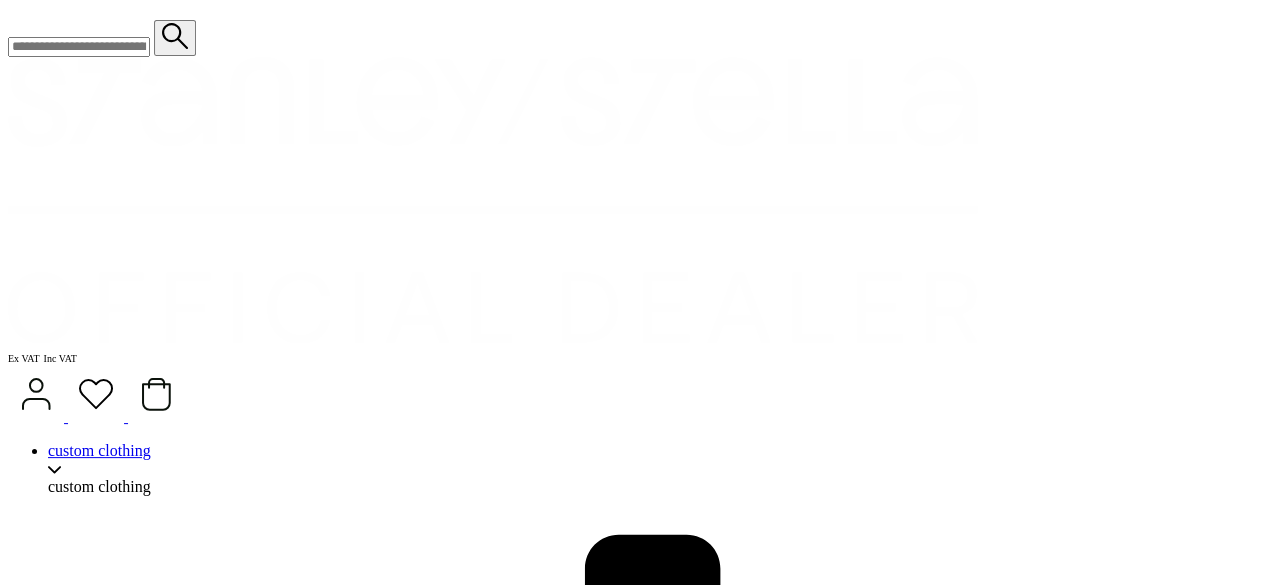 type on "**********" 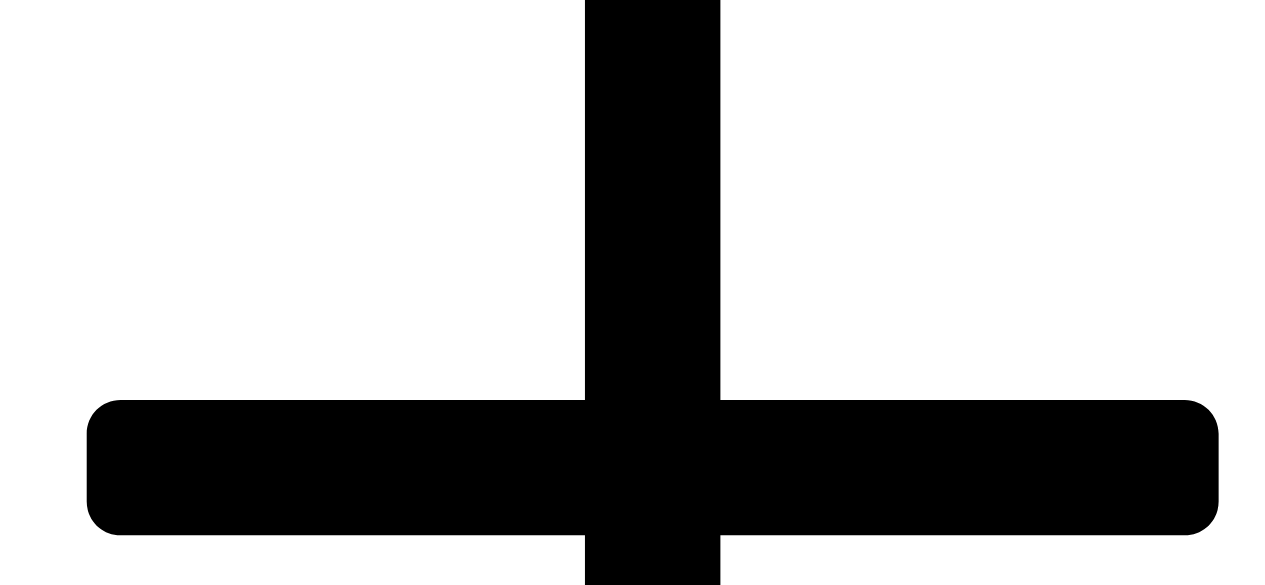 scroll, scrollTop: 2424, scrollLeft: 0, axis: vertical 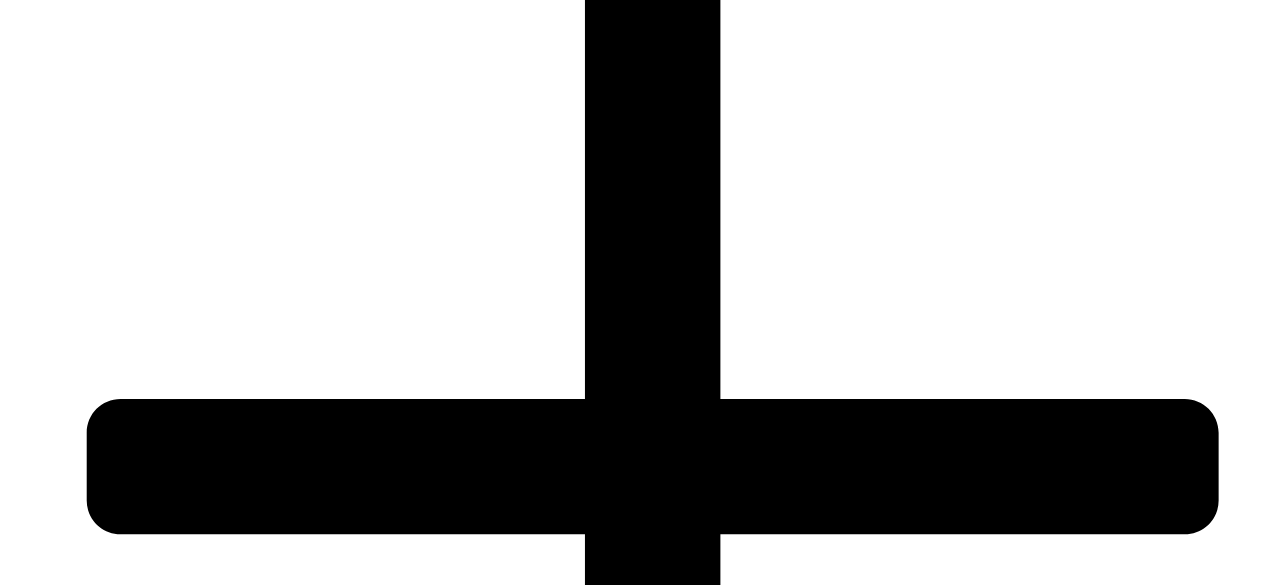 click on "I'm ok with that 👍" at bounding box center [496, 37146] 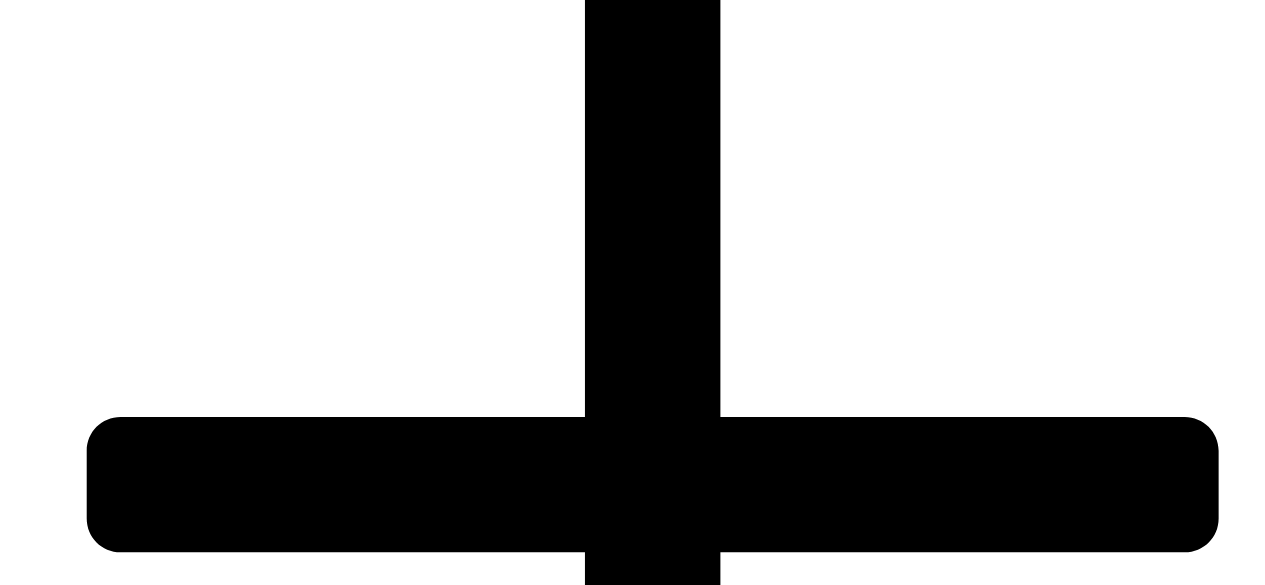 scroll, scrollTop: 2433, scrollLeft: 0, axis: vertical 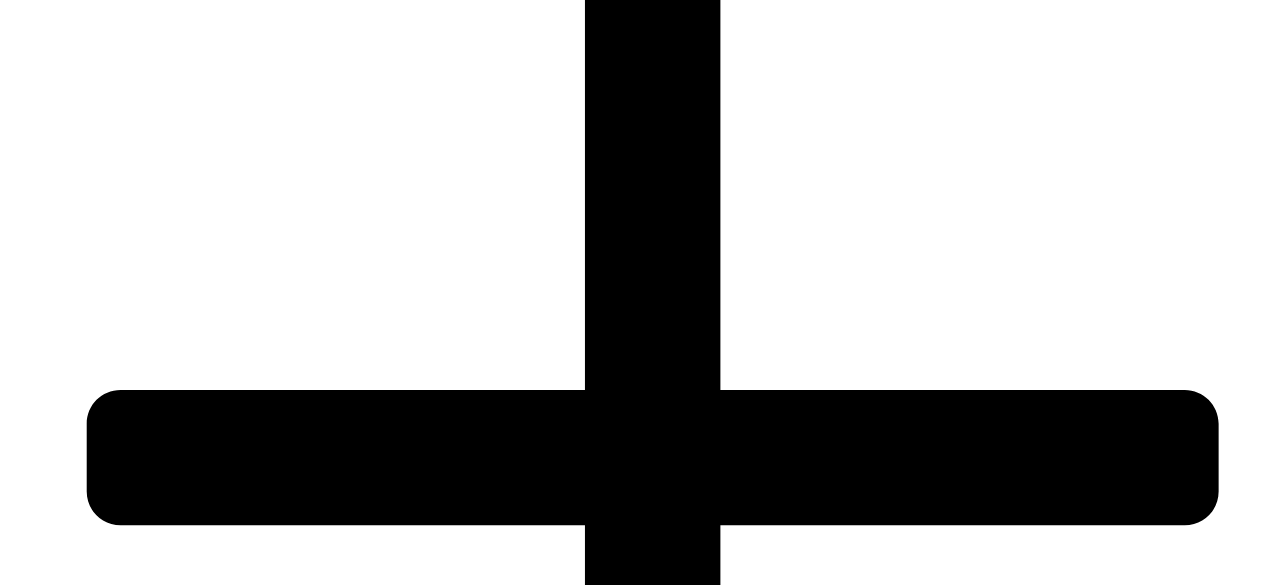 click on "add to quote" at bounding box center (632, 21693) 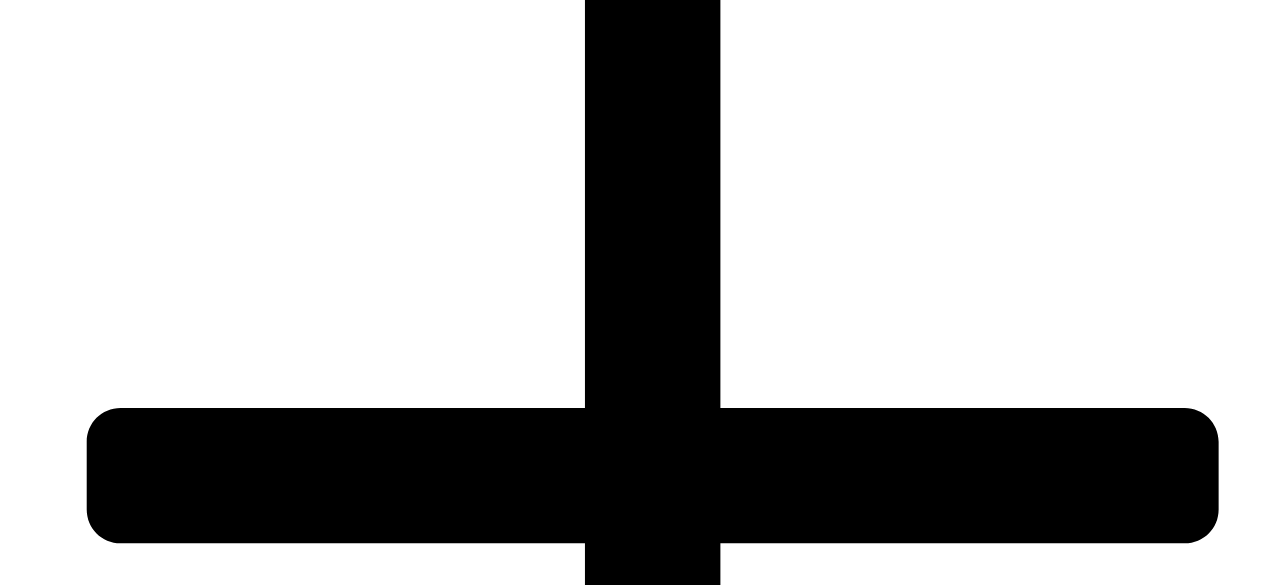 click on "View Quote" at bounding box center (46, 23348) 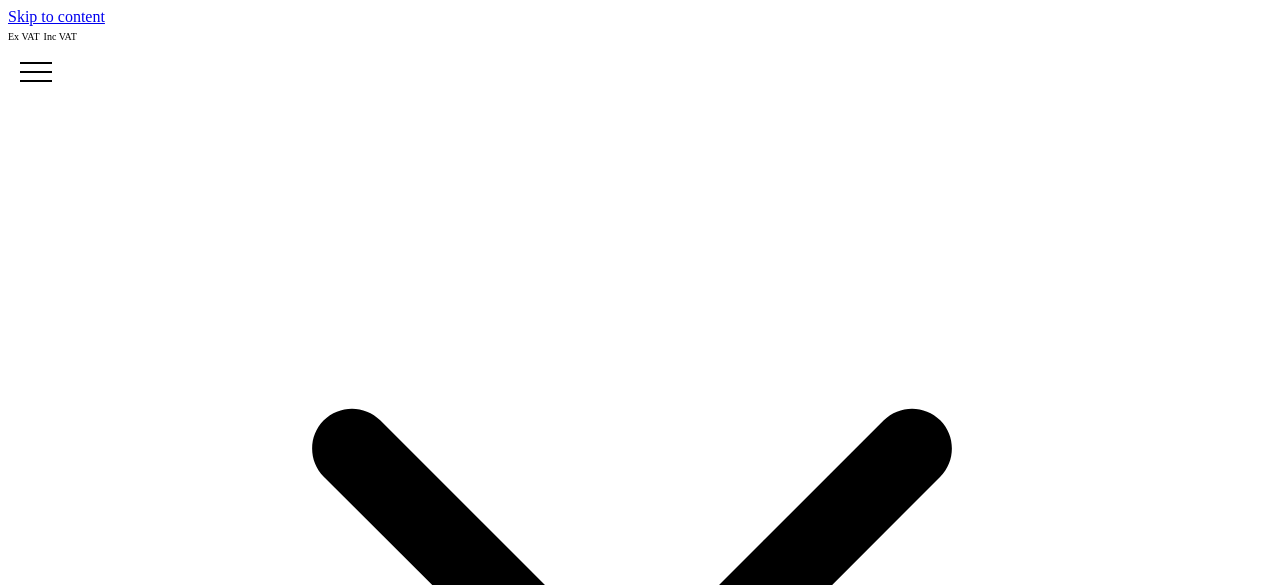 scroll, scrollTop: 132, scrollLeft: 0, axis: vertical 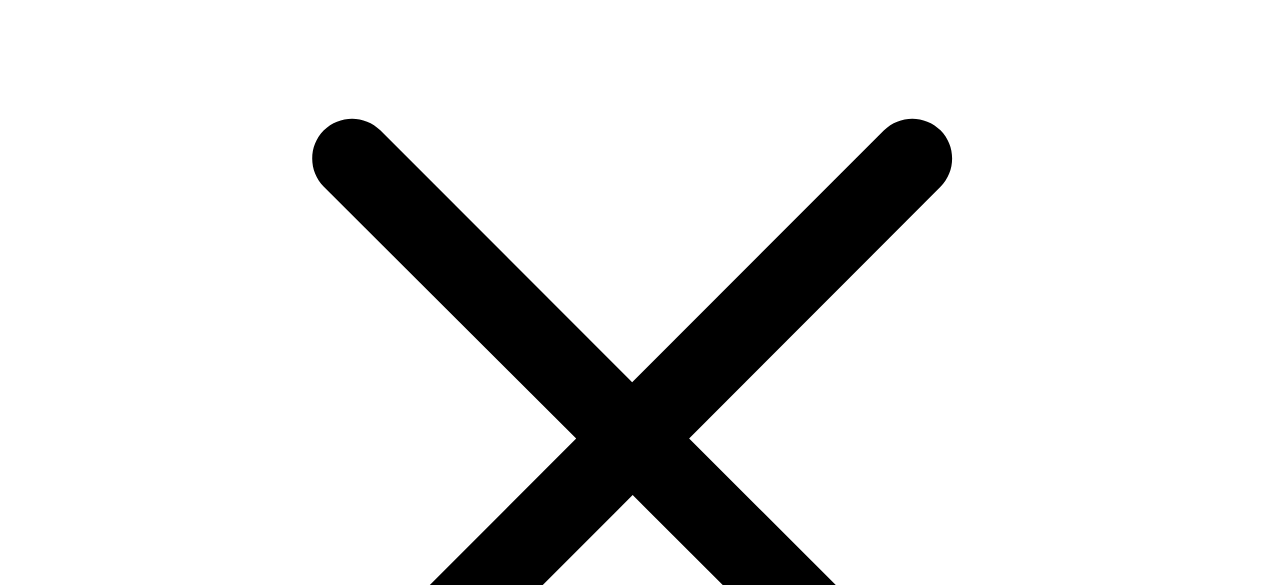 click at bounding box center [107, 21403] 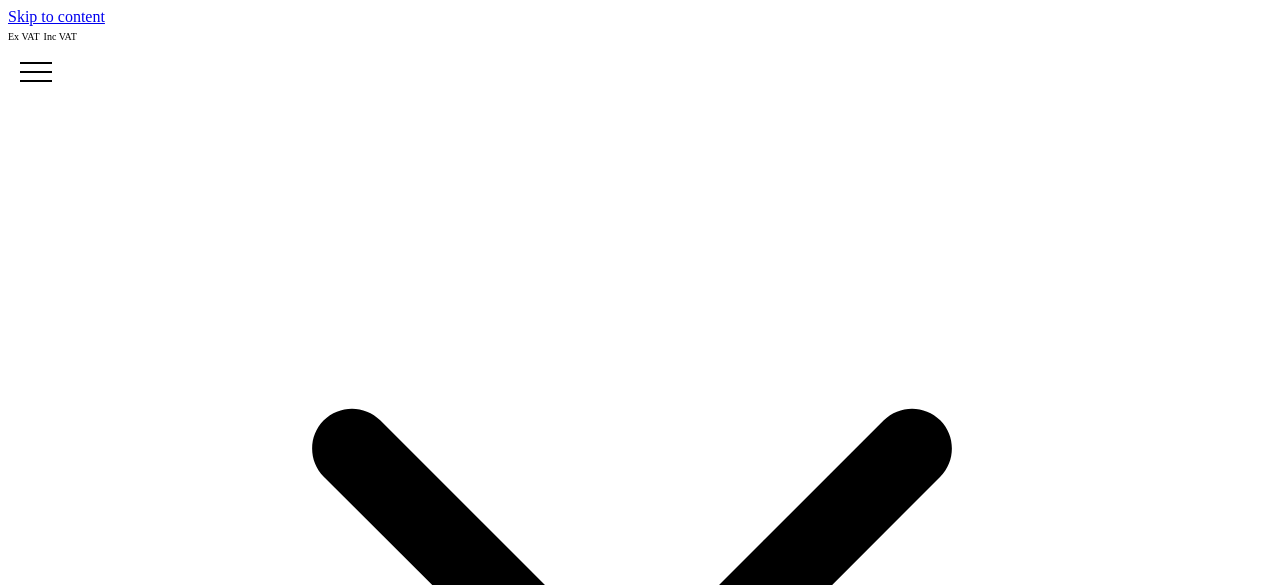 scroll, scrollTop: 0, scrollLeft: 0, axis: both 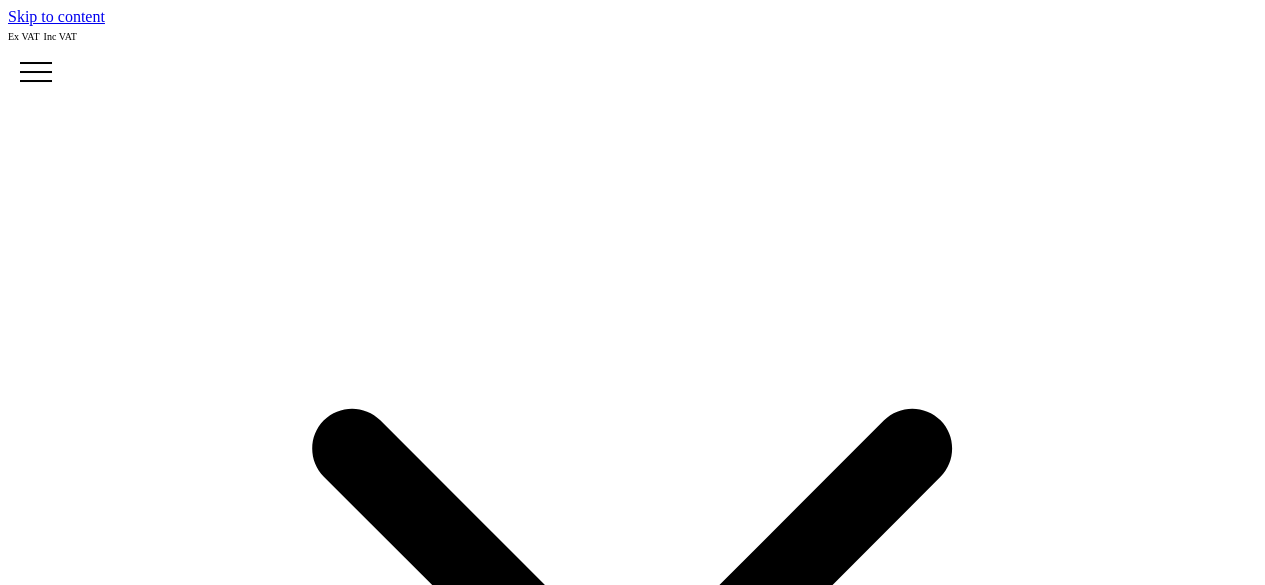 click at bounding box center [156, 2184] 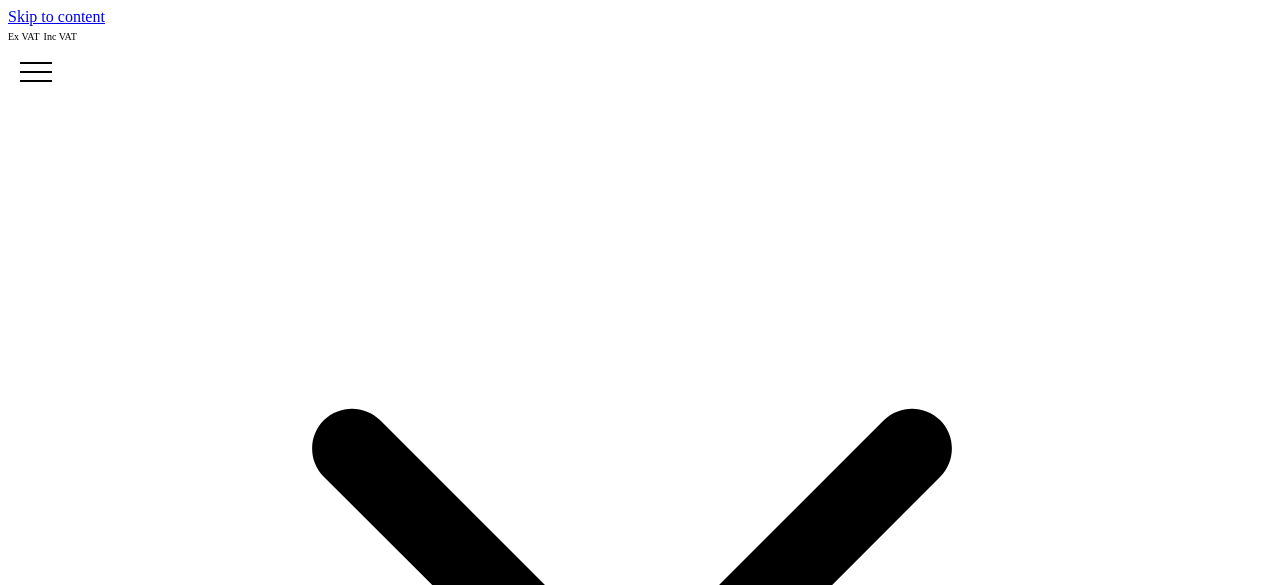 scroll, scrollTop: 0, scrollLeft: 0, axis: both 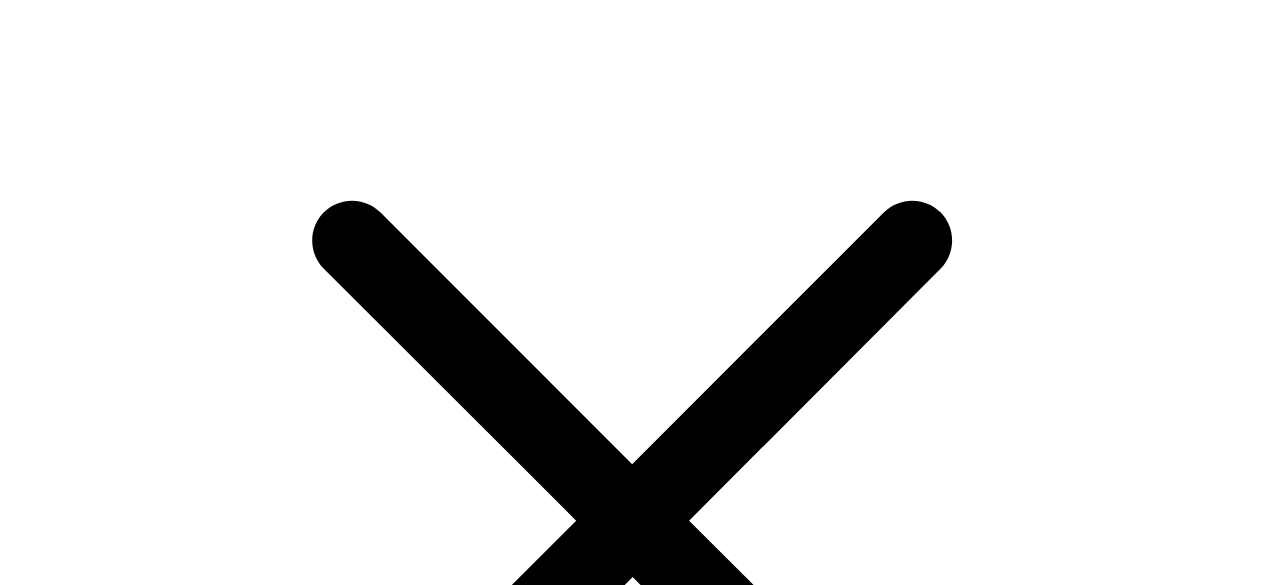 click on "Remove" at bounding box center (41, 17204) 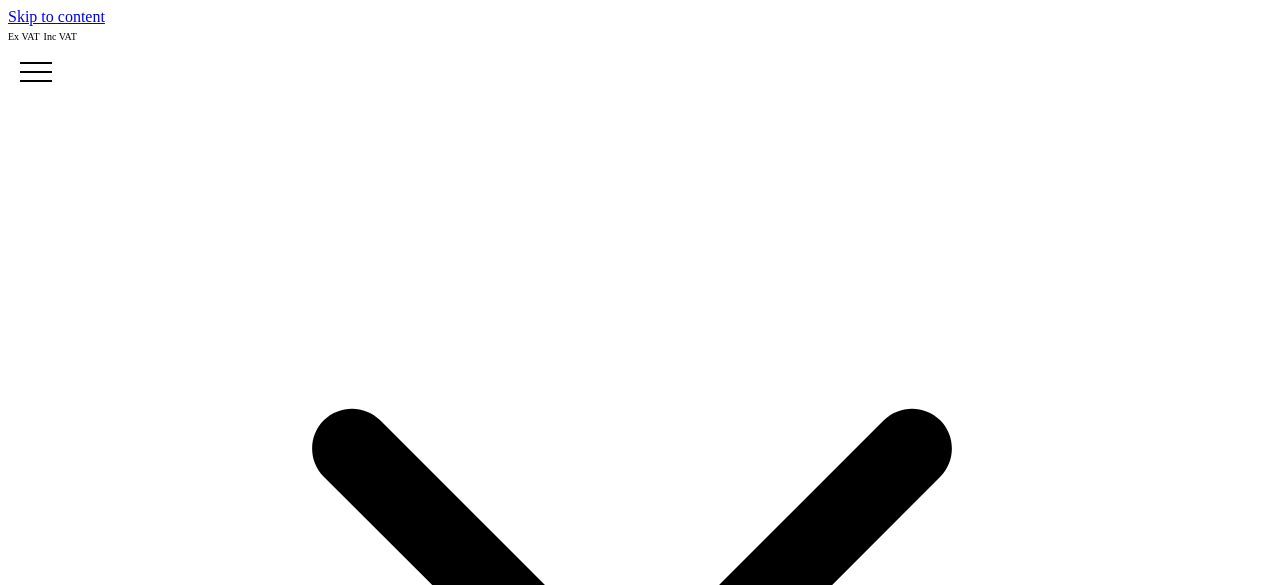 scroll, scrollTop: 0, scrollLeft: 0, axis: both 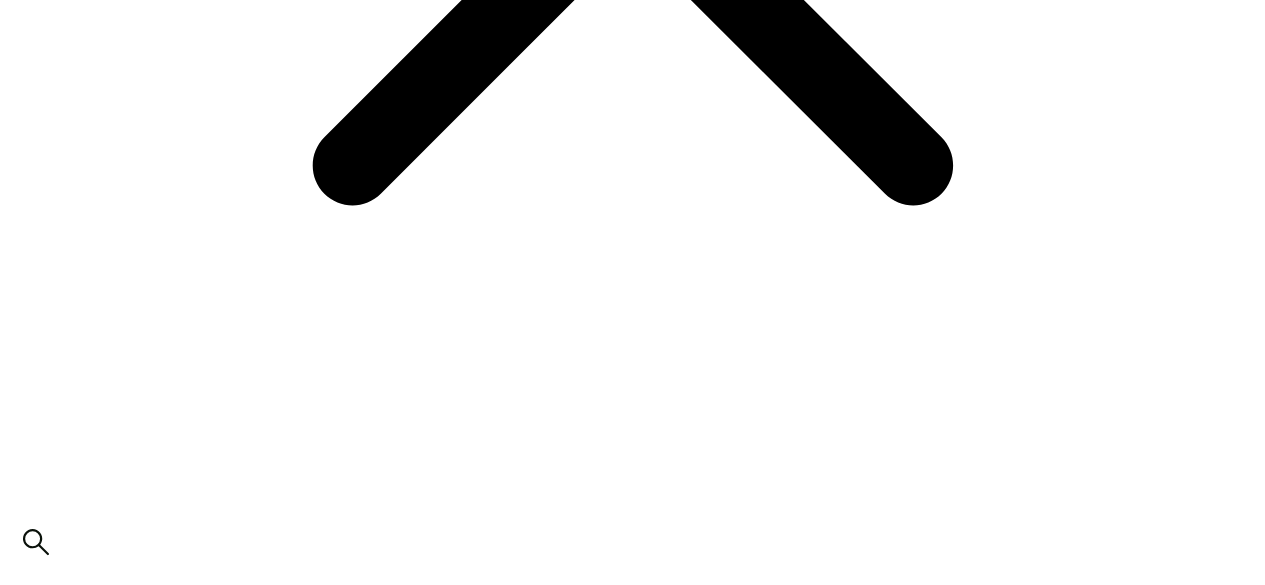 click at bounding box center (174, 21040) 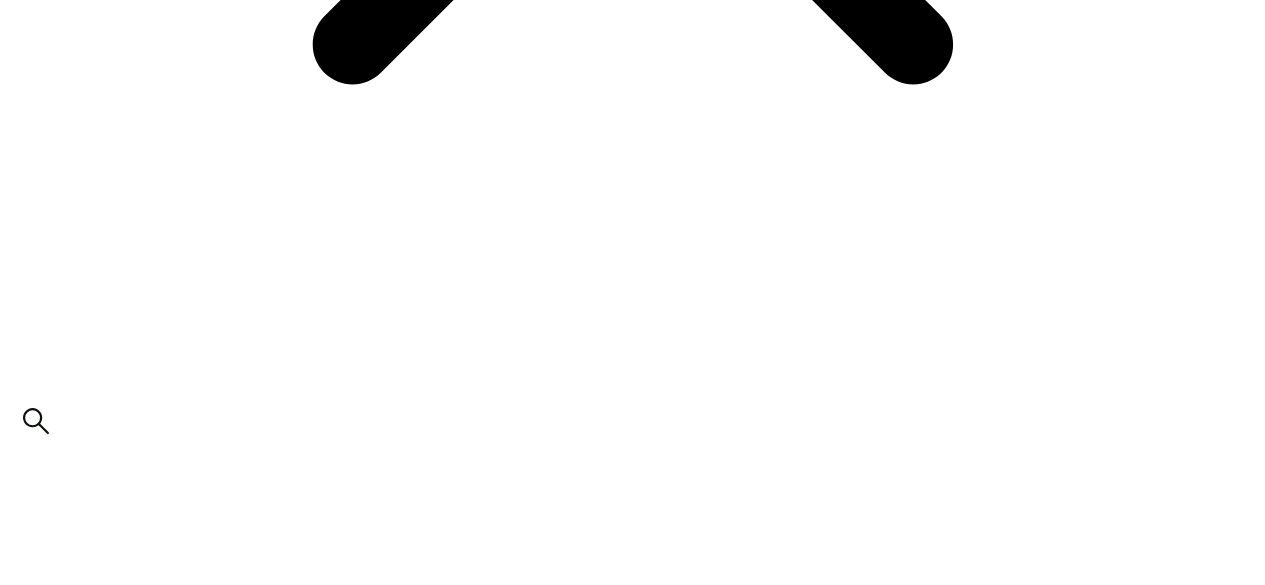 scroll, scrollTop: 957, scrollLeft: 0, axis: vertical 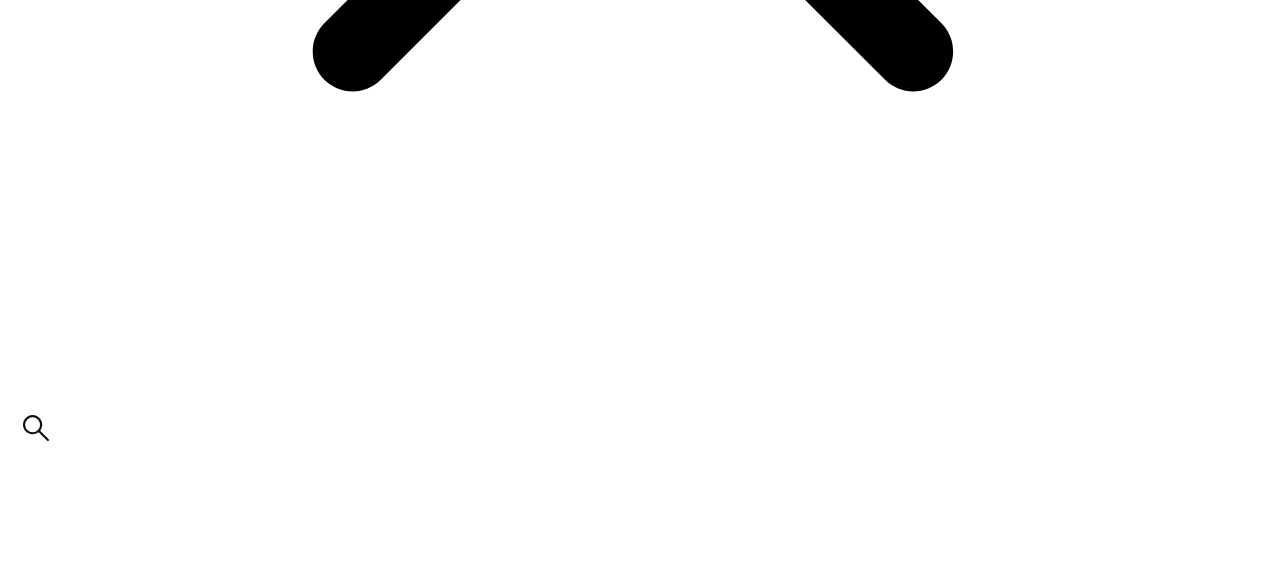 click on "Print Methods" at bounding box center [53, 21761] 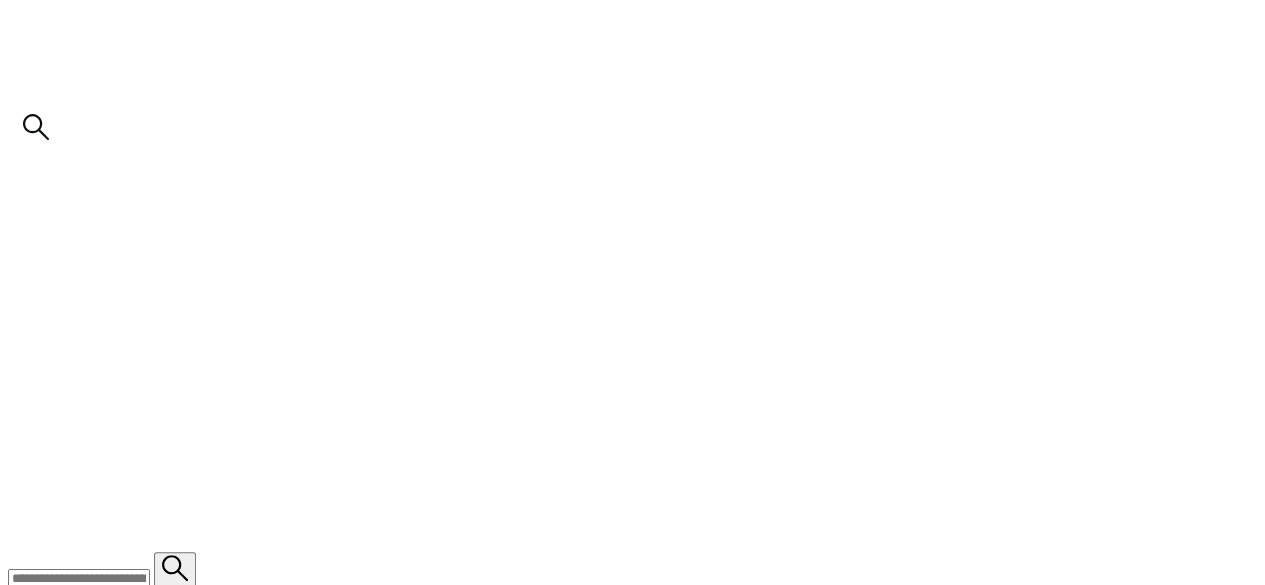 scroll, scrollTop: 1260, scrollLeft: 0, axis: vertical 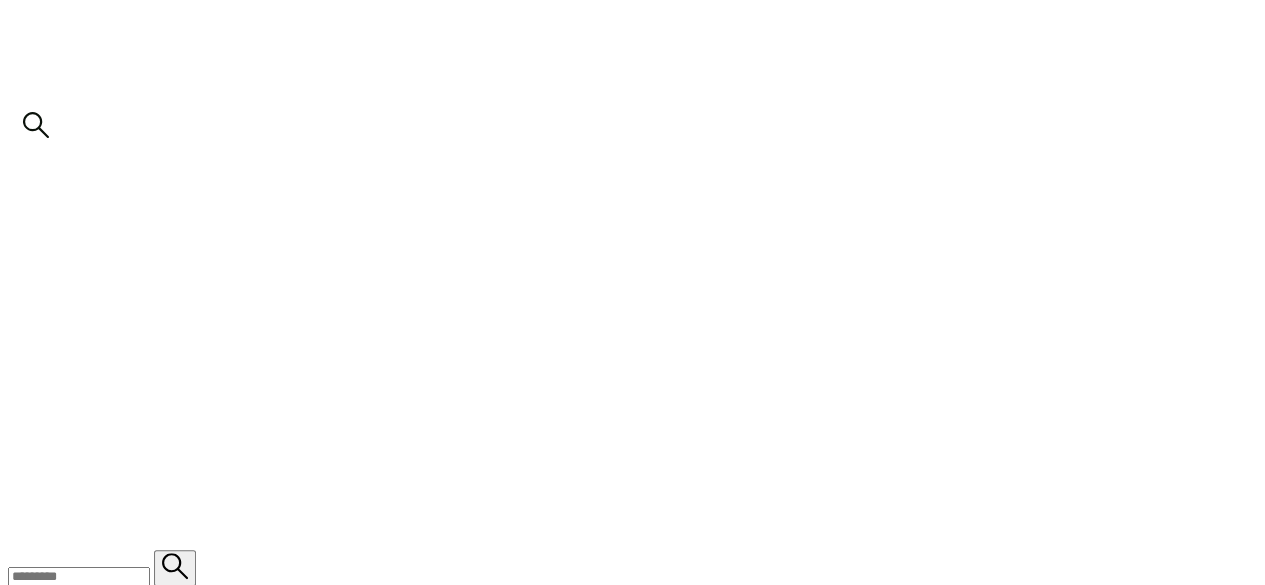 click on "Additional Options" at bounding box center (632, 21459) 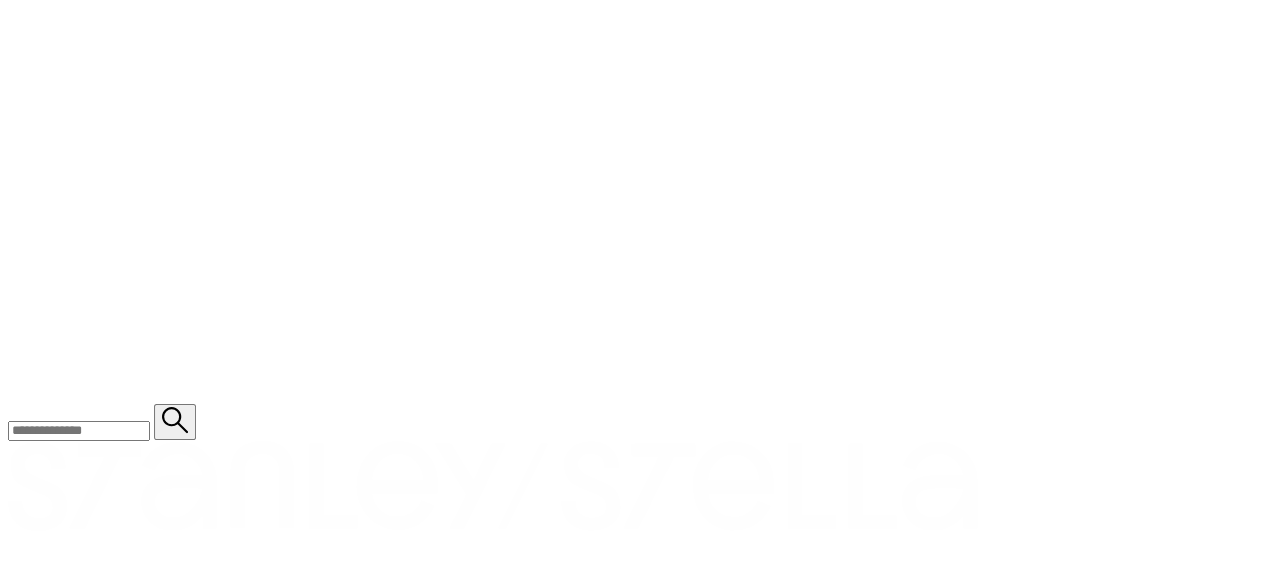 scroll, scrollTop: 1408, scrollLeft: 0, axis: vertical 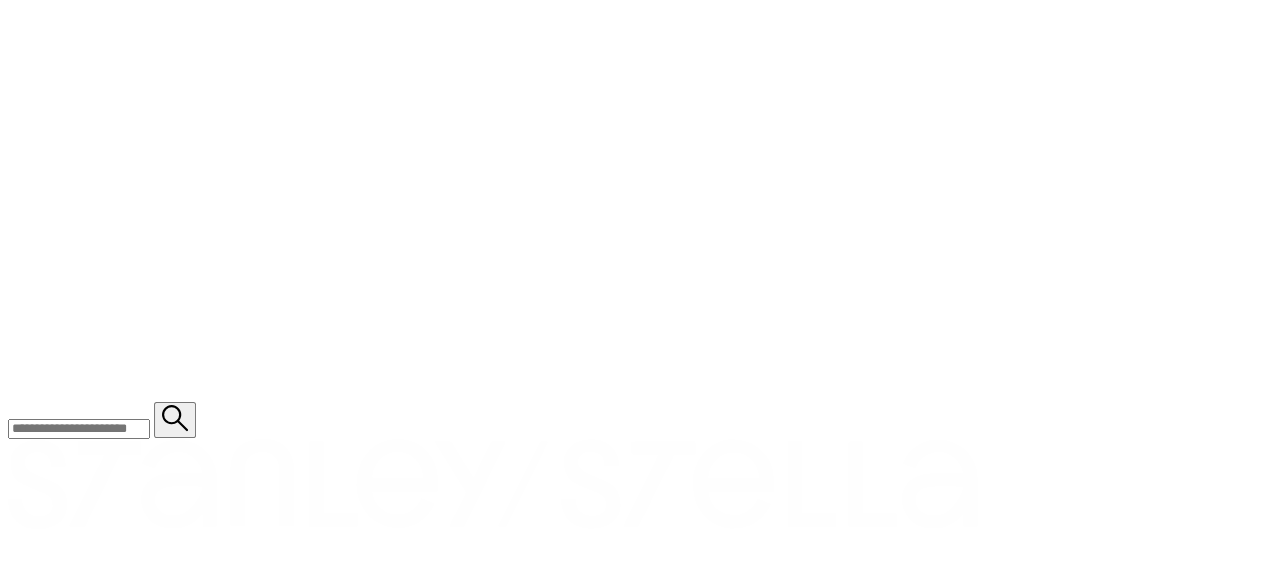 click on "attach artwork / logo" at bounding box center (69, 20020) 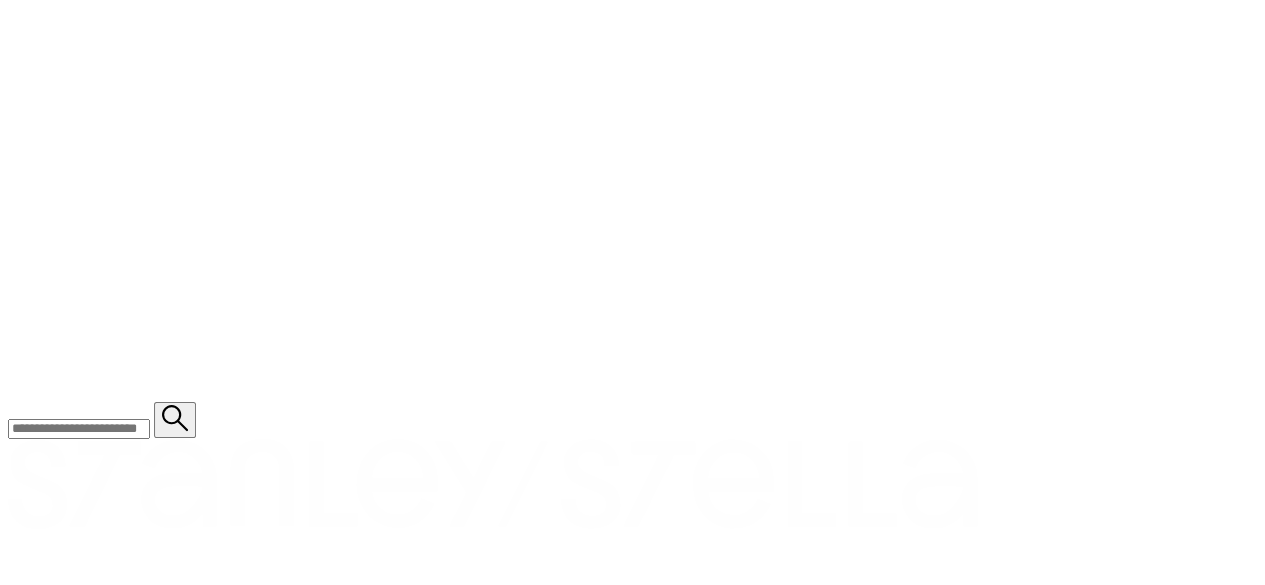 click at bounding box center [121, 21528] 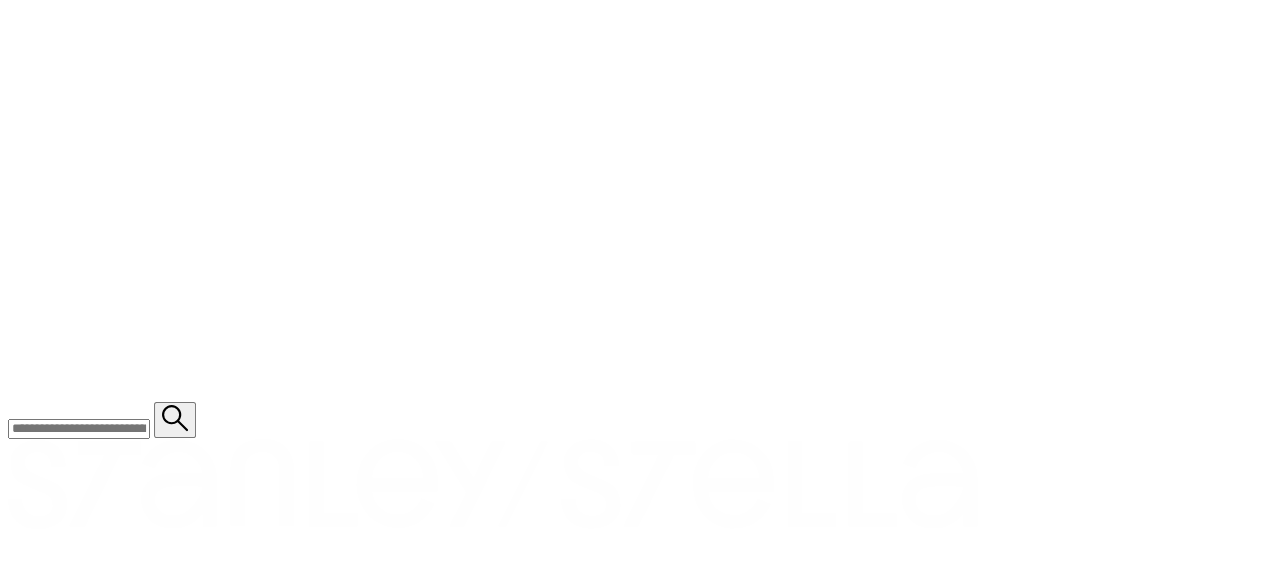 type on "**********" 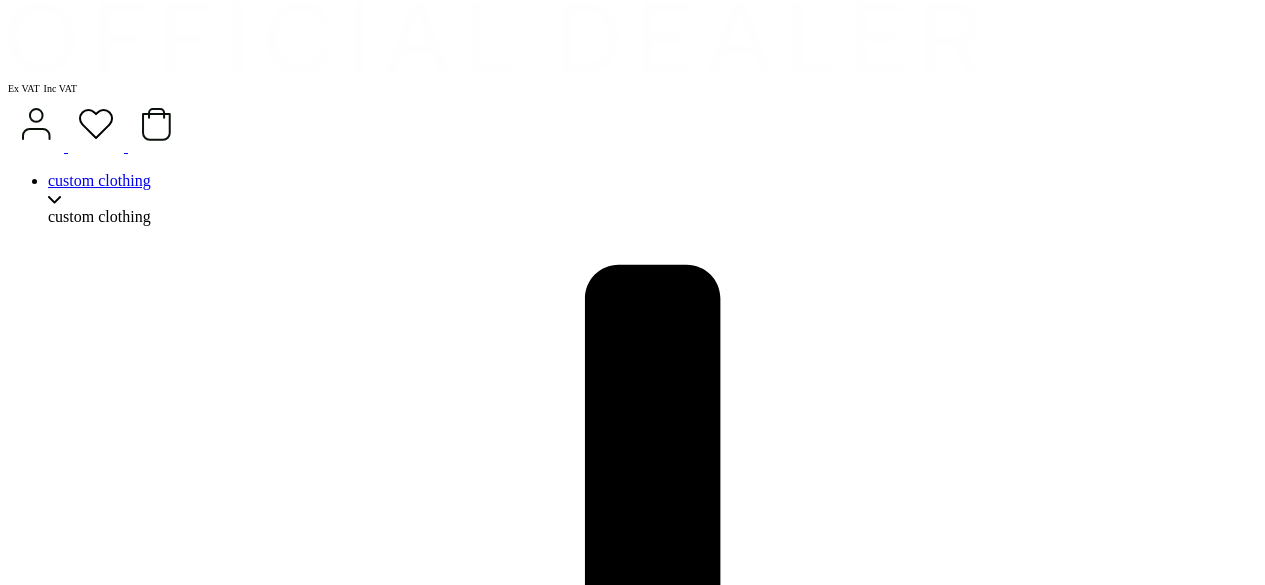 scroll, scrollTop: 2138, scrollLeft: 0, axis: vertical 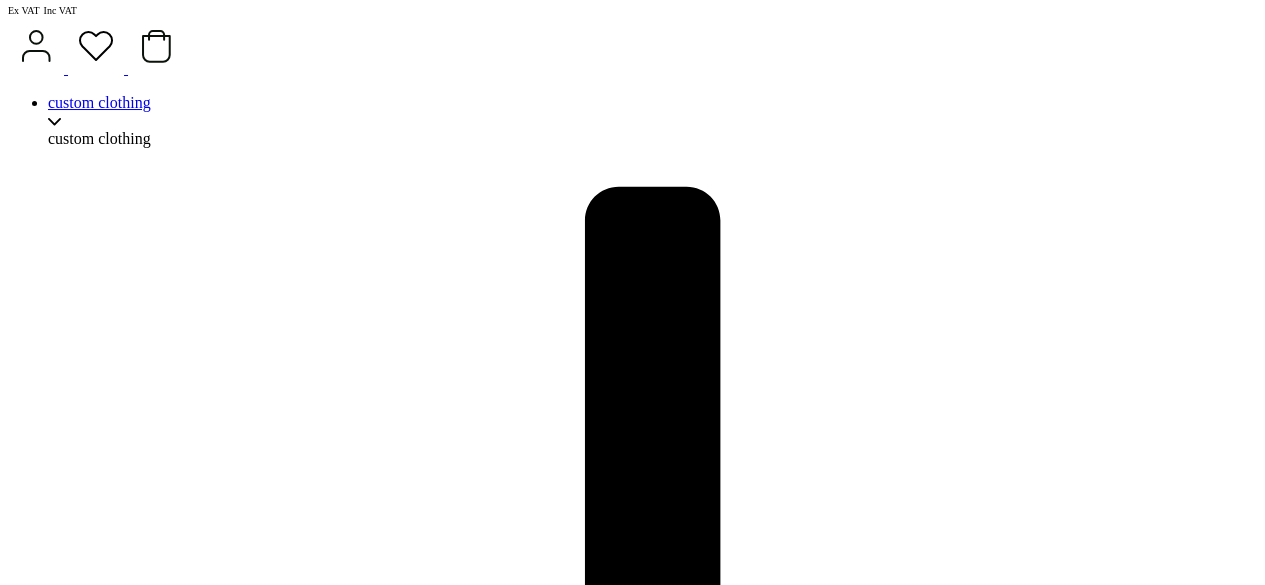 click on "add to quote" at bounding box center [632, 21952] 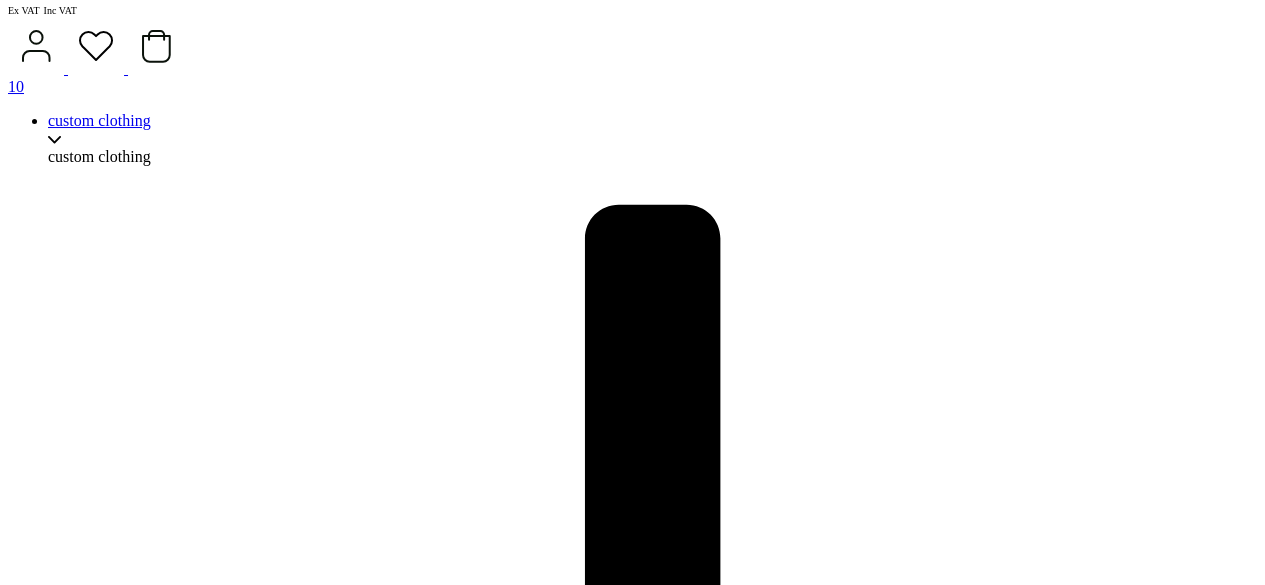 click on "View Quote" at bounding box center (46, 23589) 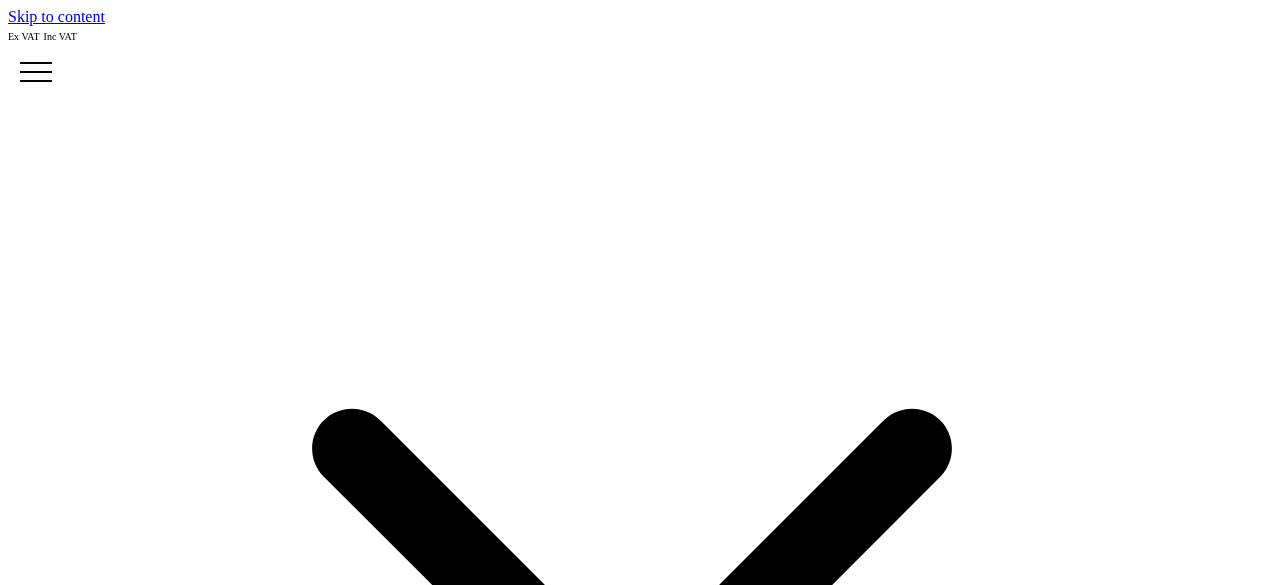 scroll, scrollTop: 0, scrollLeft: 0, axis: both 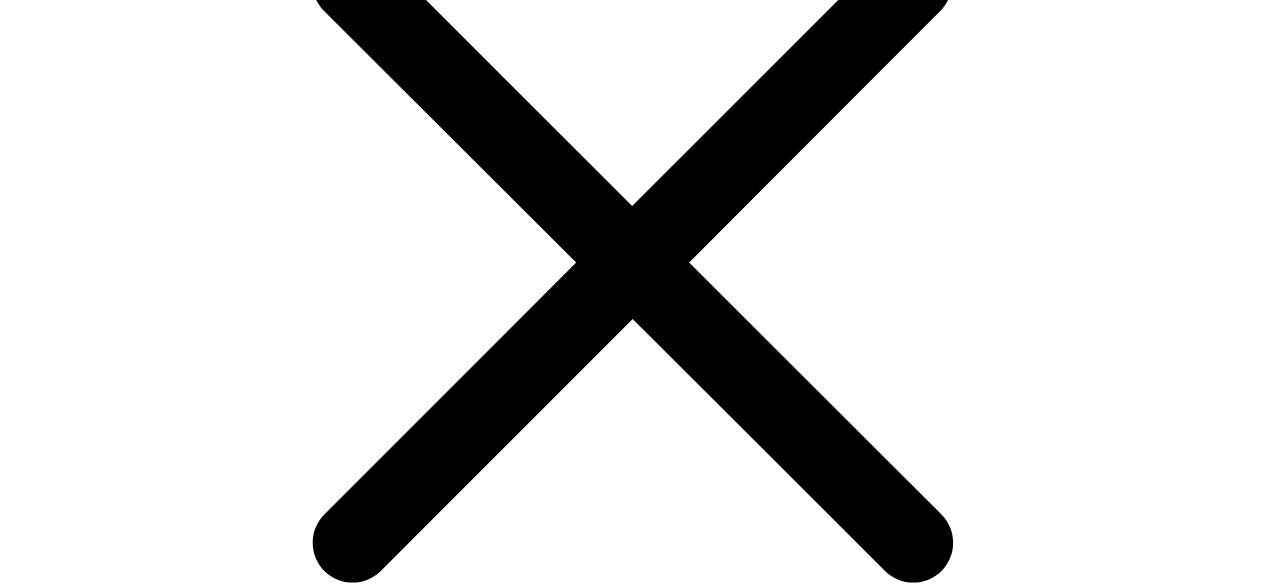 click on "proceed to next step" at bounding box center [76, 16967] 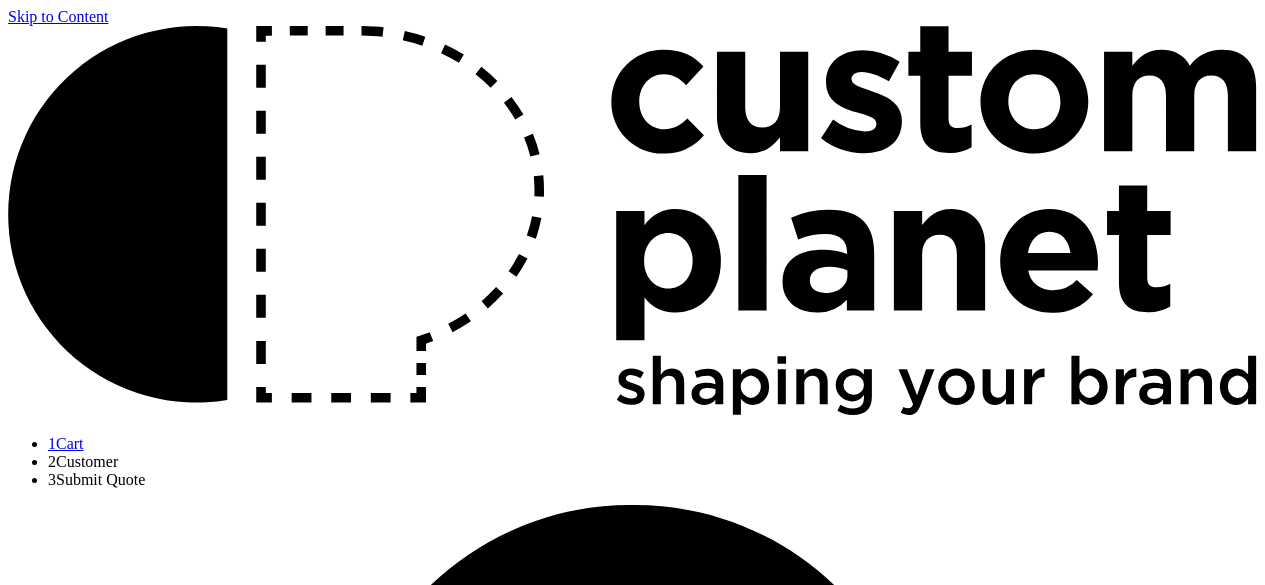 scroll, scrollTop: 0, scrollLeft: 0, axis: both 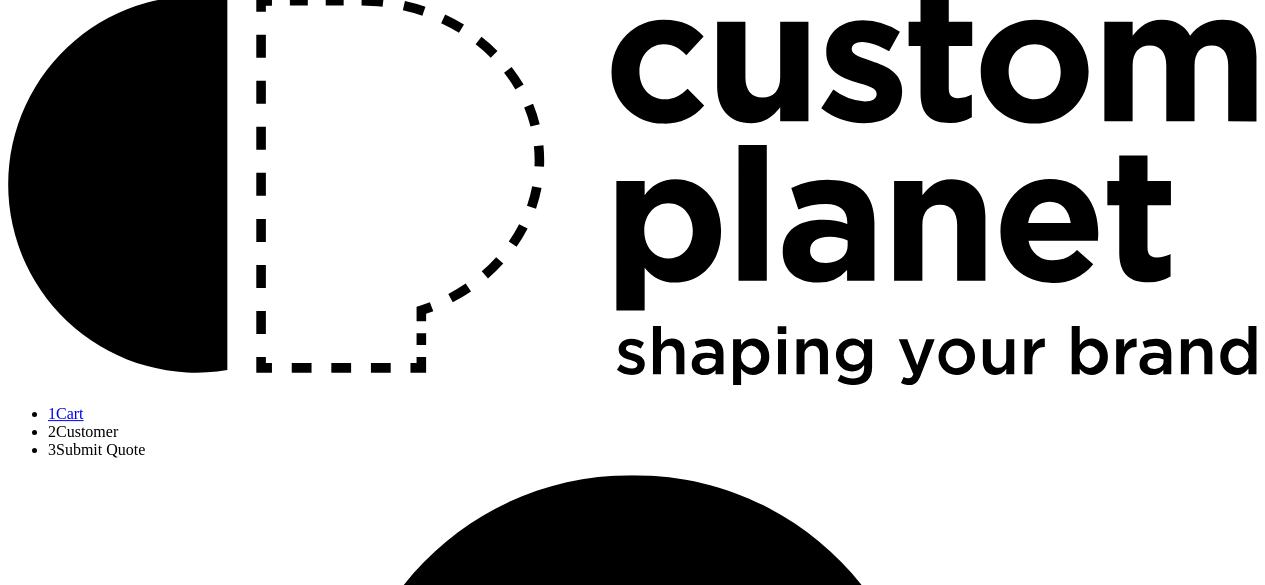 click at bounding box center (79, 1956) 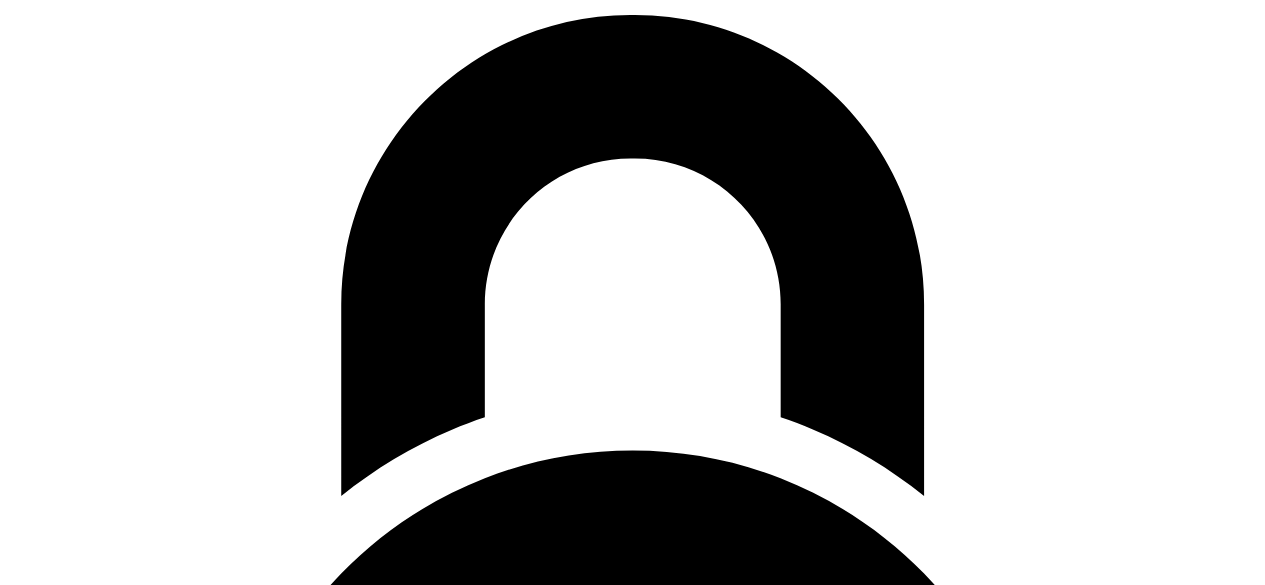 scroll, scrollTop: 493, scrollLeft: 0, axis: vertical 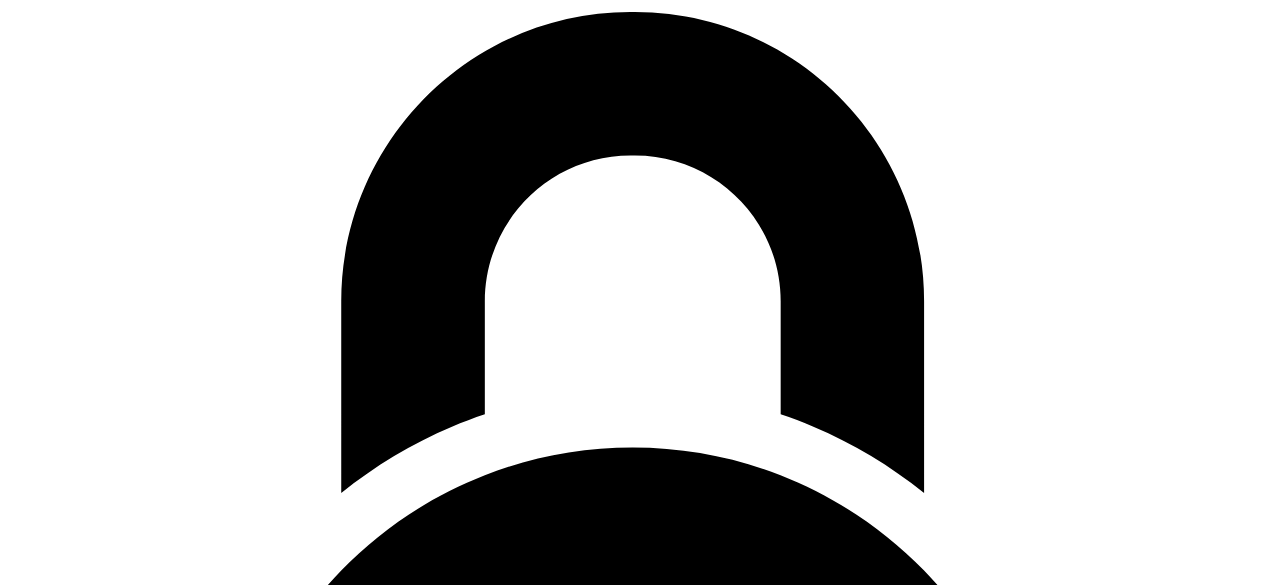 type on "**********" 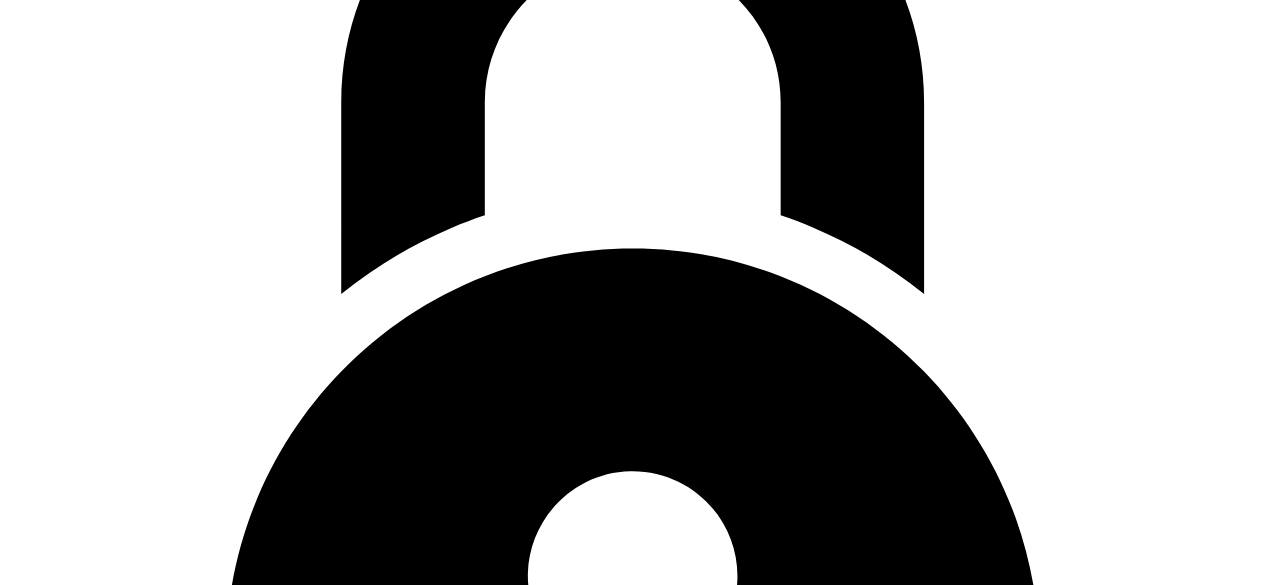 click on "Continue to Next Step" at bounding box center [81, 1917] 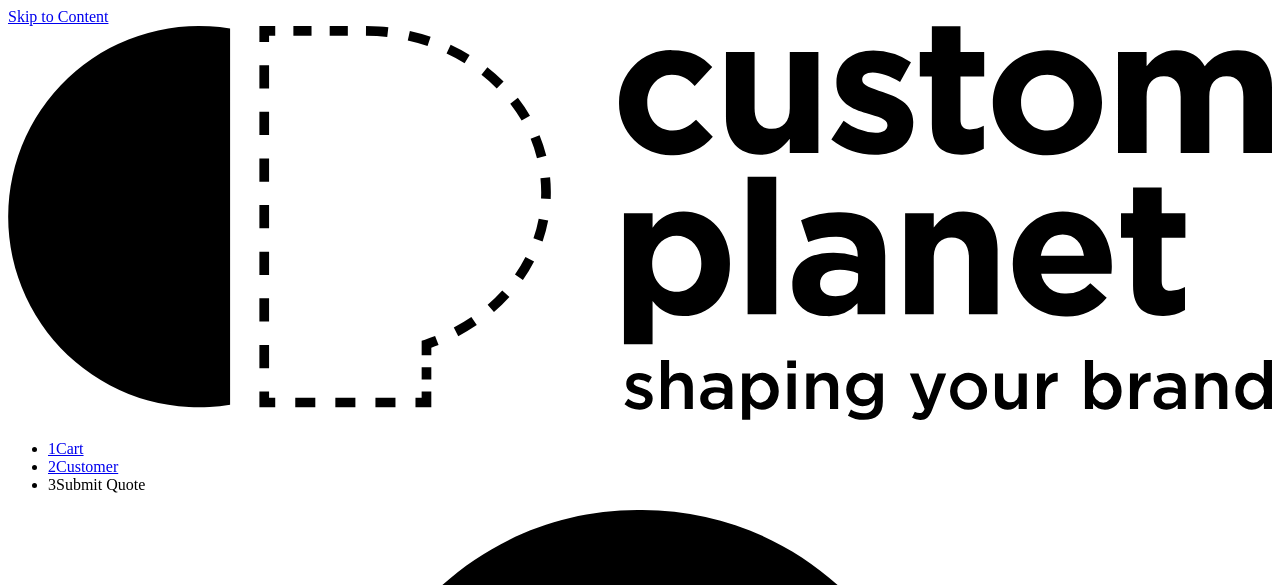 scroll, scrollTop: 0, scrollLeft: 0, axis: both 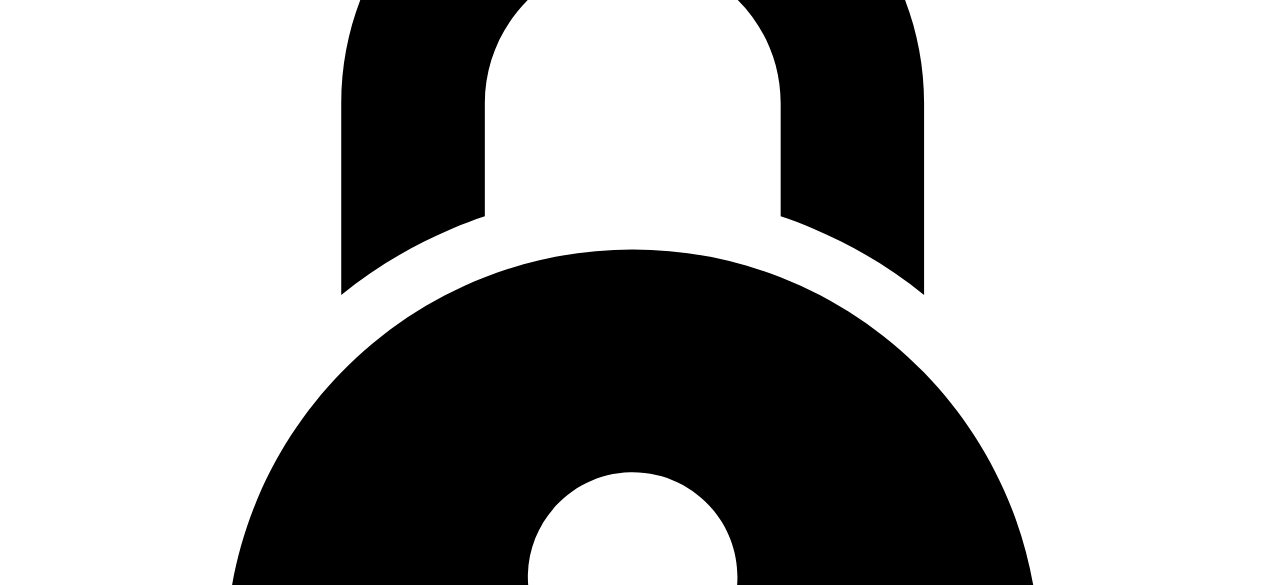 click on "Back" at bounding box center [31, 1908] 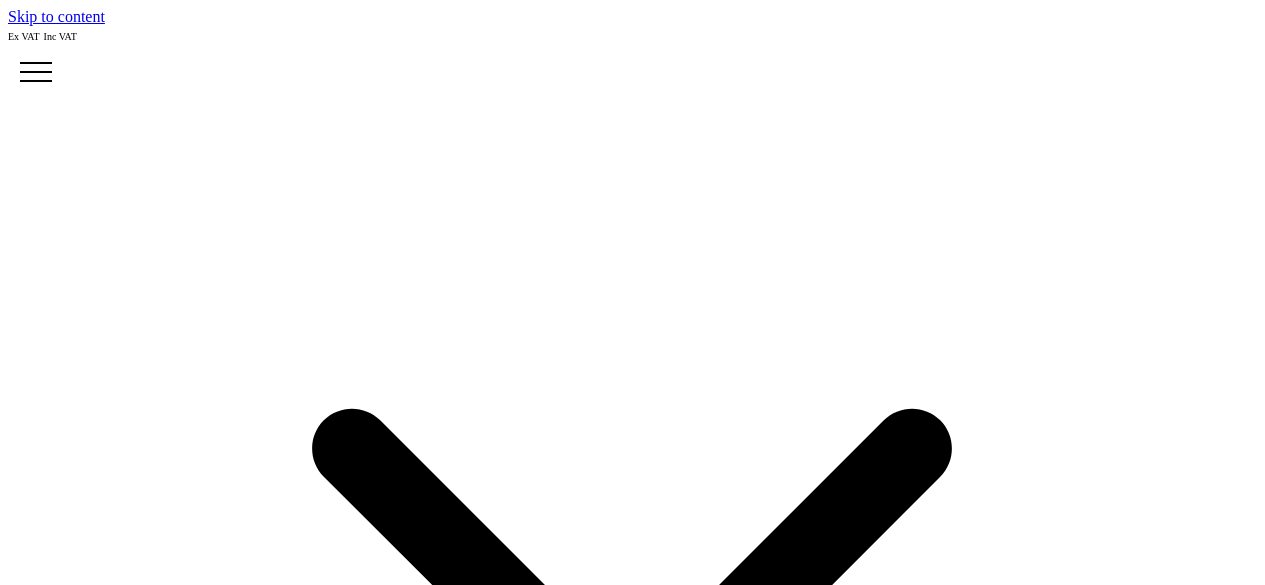 scroll, scrollTop: 232, scrollLeft: 0, axis: vertical 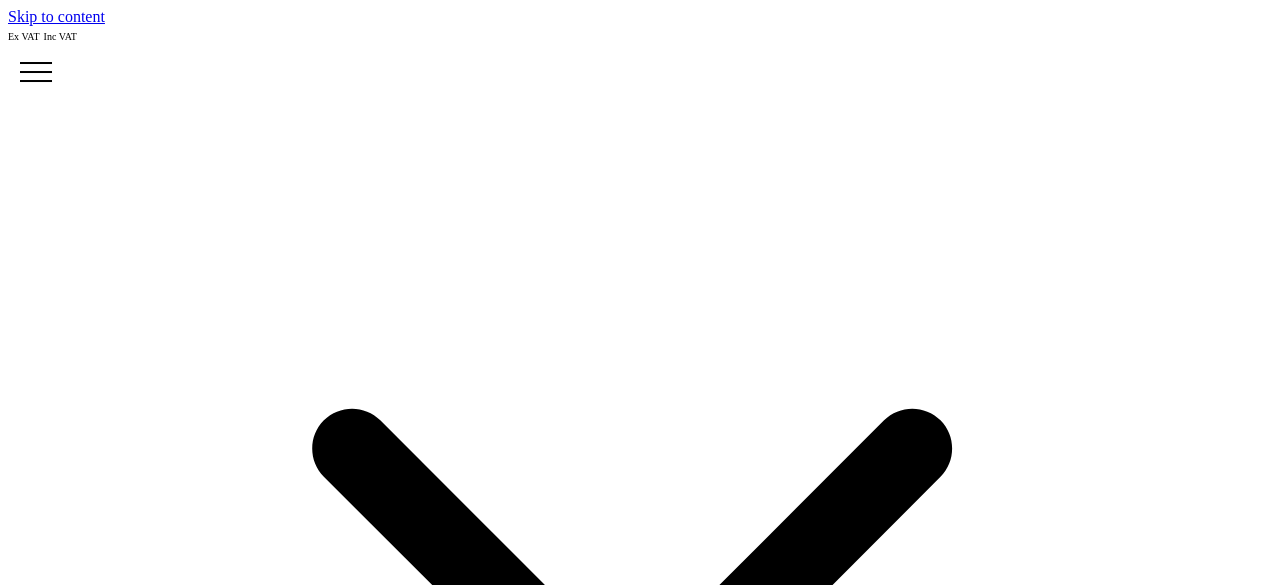click on "quick quote" at bounding box center [85, 10976] 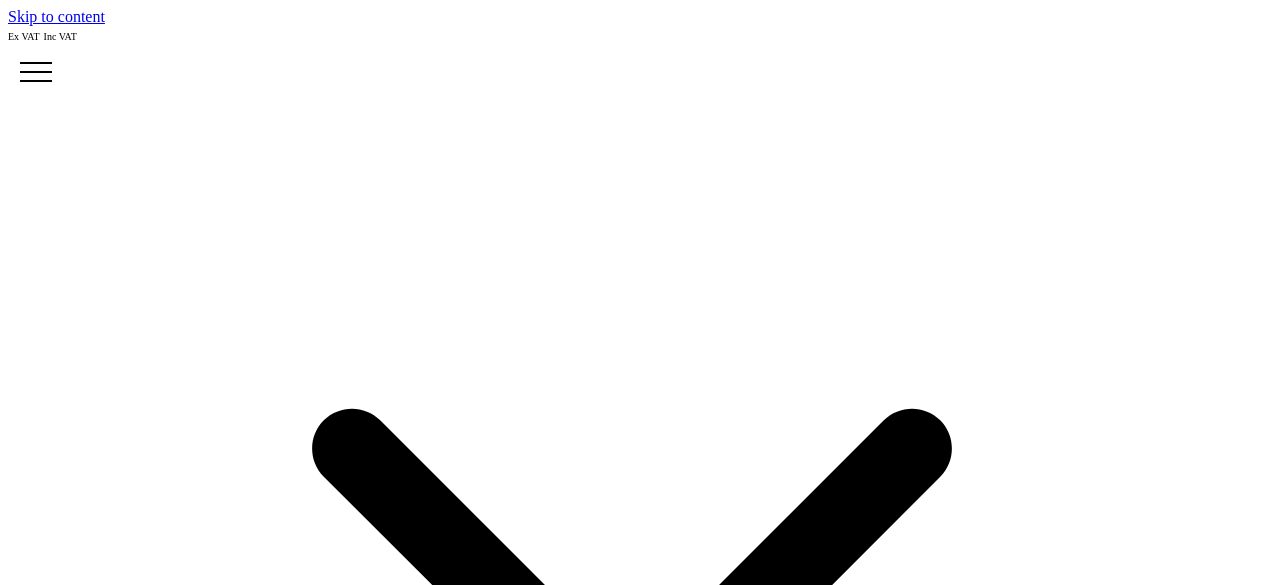scroll, scrollTop: 0, scrollLeft: 0, axis: both 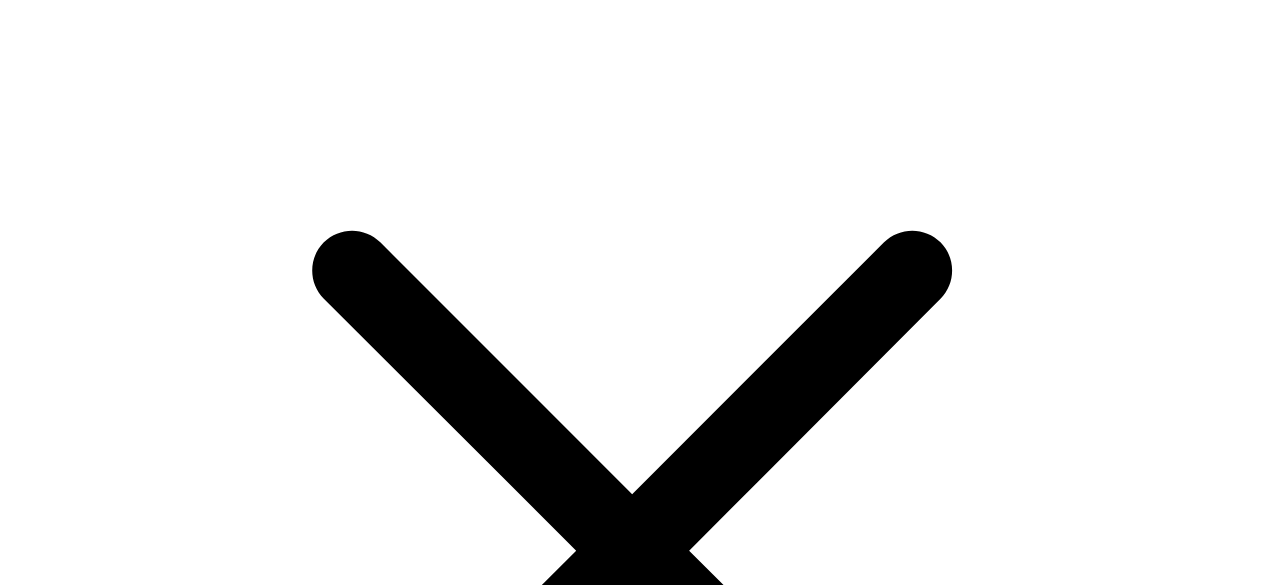 drag, startPoint x: 500, startPoint y: 301, endPoint x: 196, endPoint y: 307, distance: 304.0592 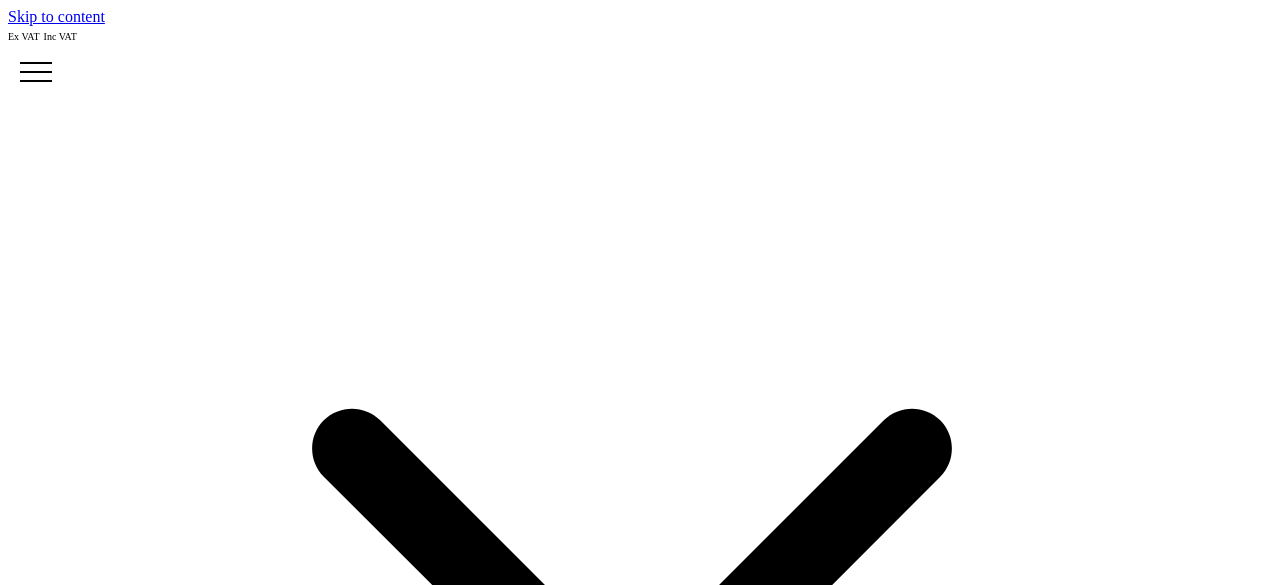 scroll, scrollTop: 0, scrollLeft: 0, axis: both 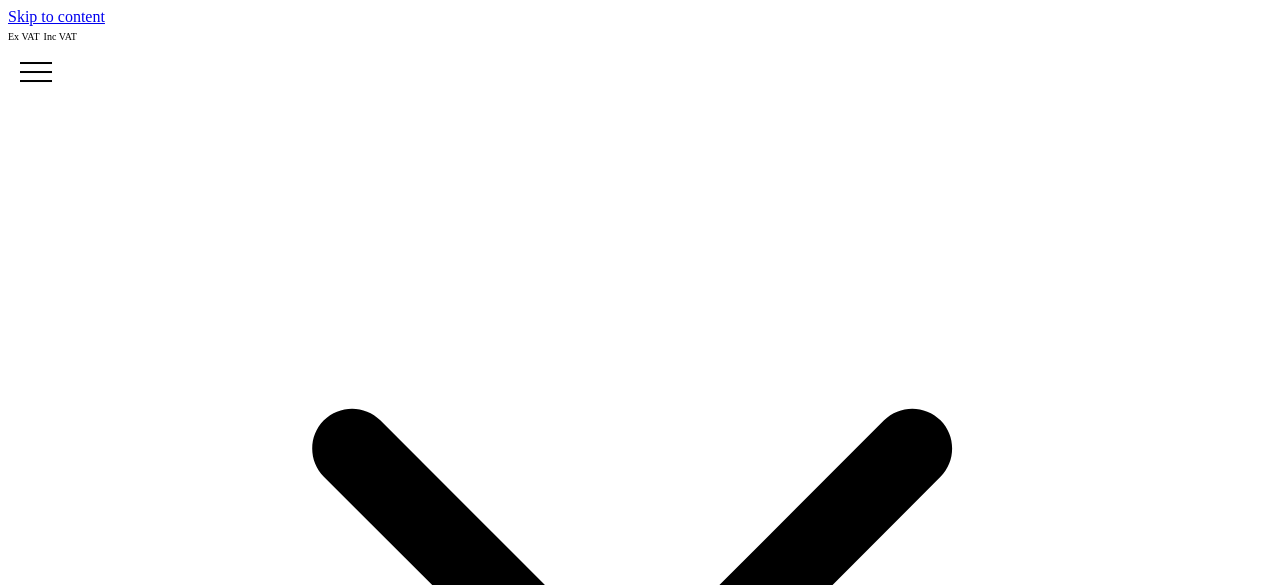 drag, startPoint x: 606, startPoint y: 295, endPoint x: 1054, endPoint y: 361, distance: 452.8355 